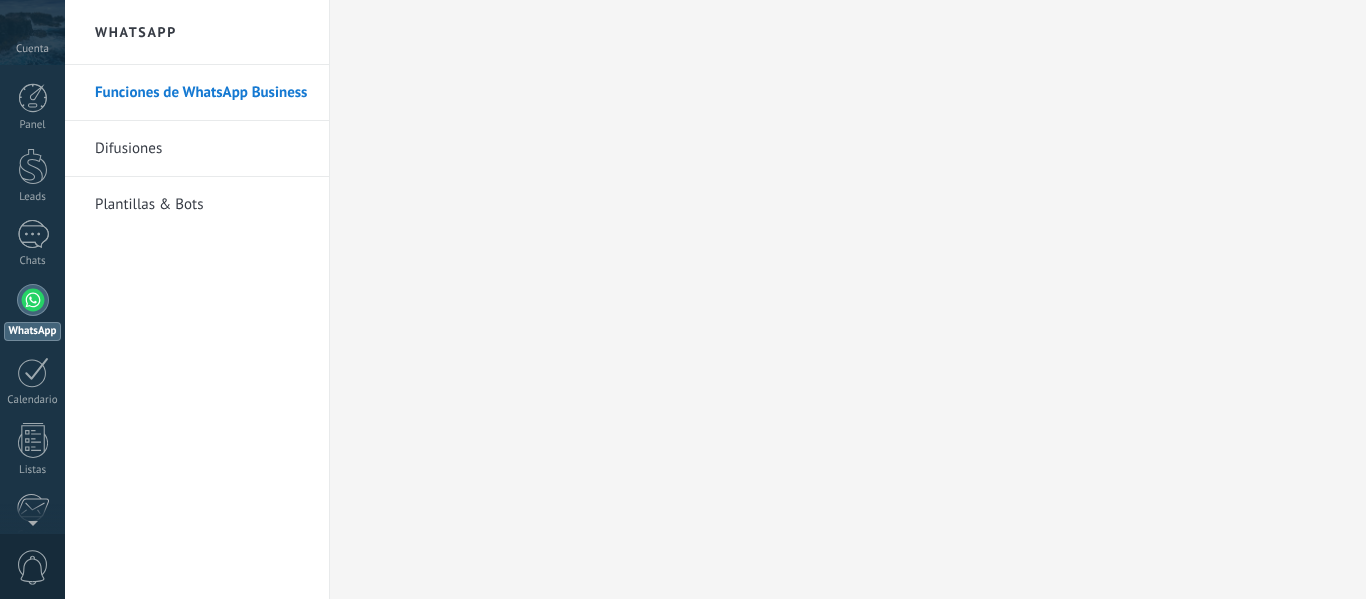 scroll, scrollTop: 0, scrollLeft: 0, axis: both 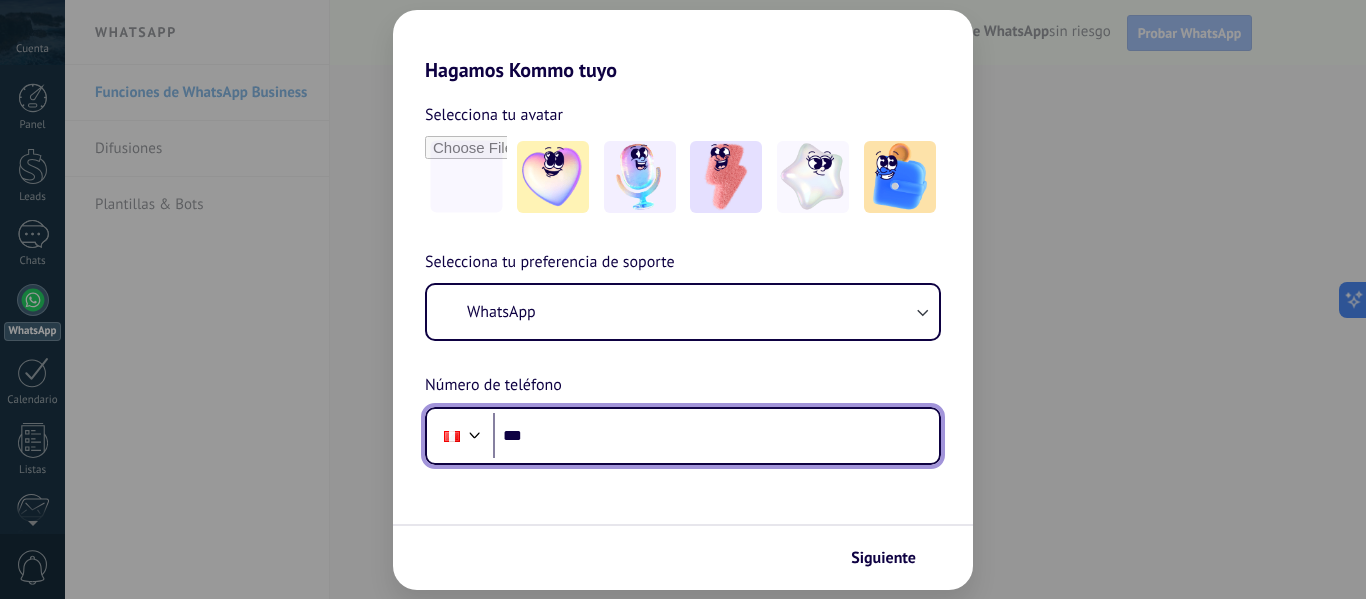 click on "***" at bounding box center [716, 436] 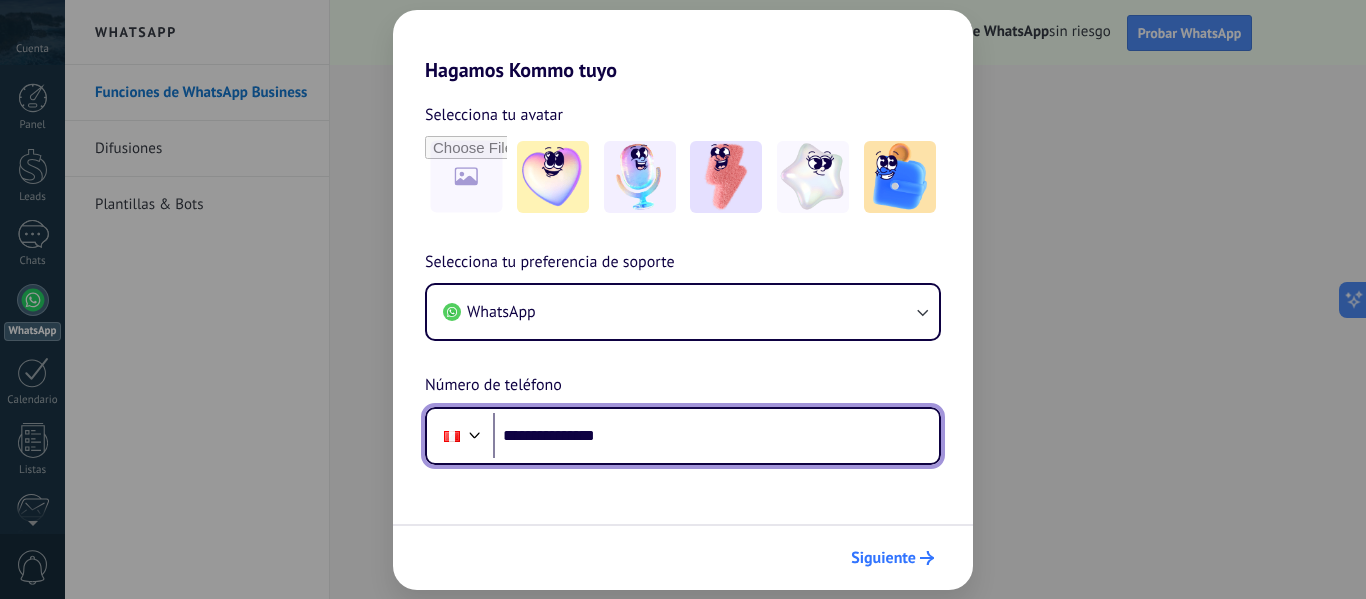 type on "**********" 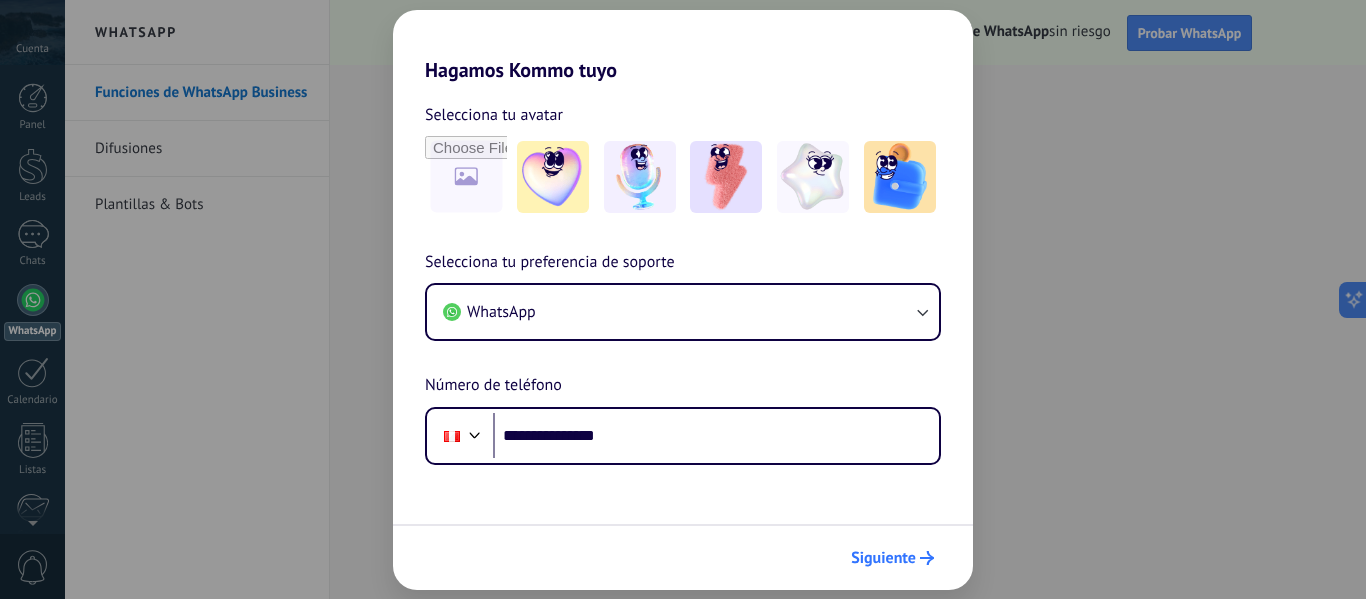scroll, scrollTop: 0, scrollLeft: 0, axis: both 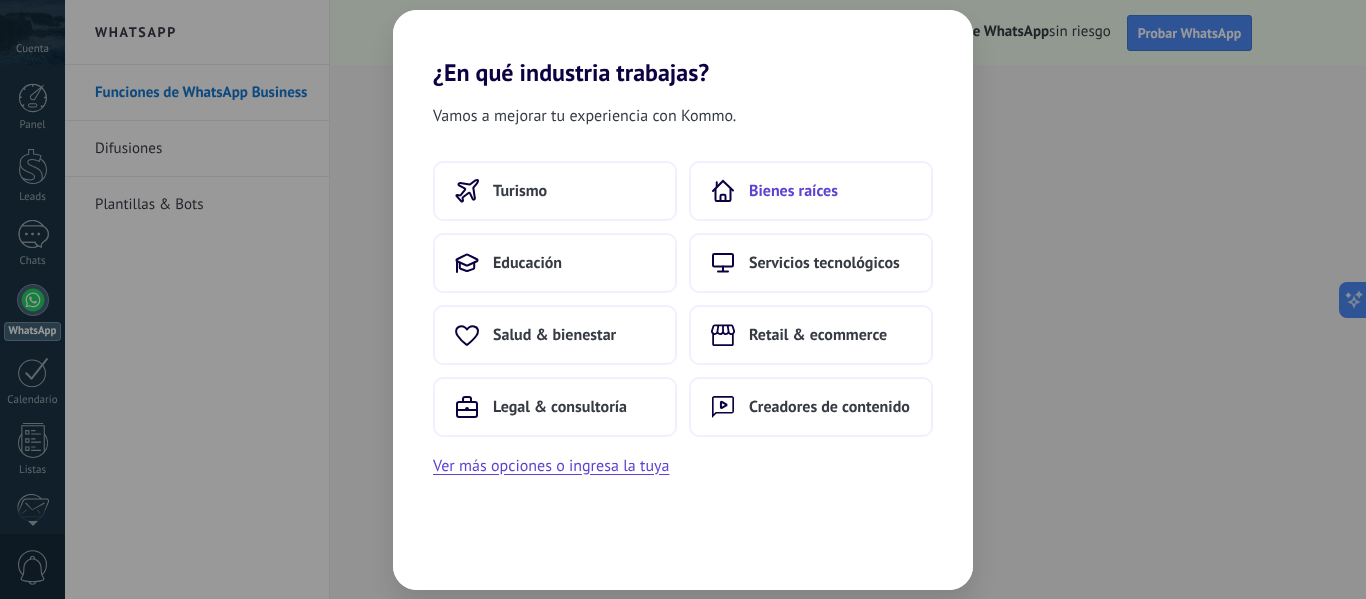 click on "Bienes raíces" at bounding box center (520, 191) 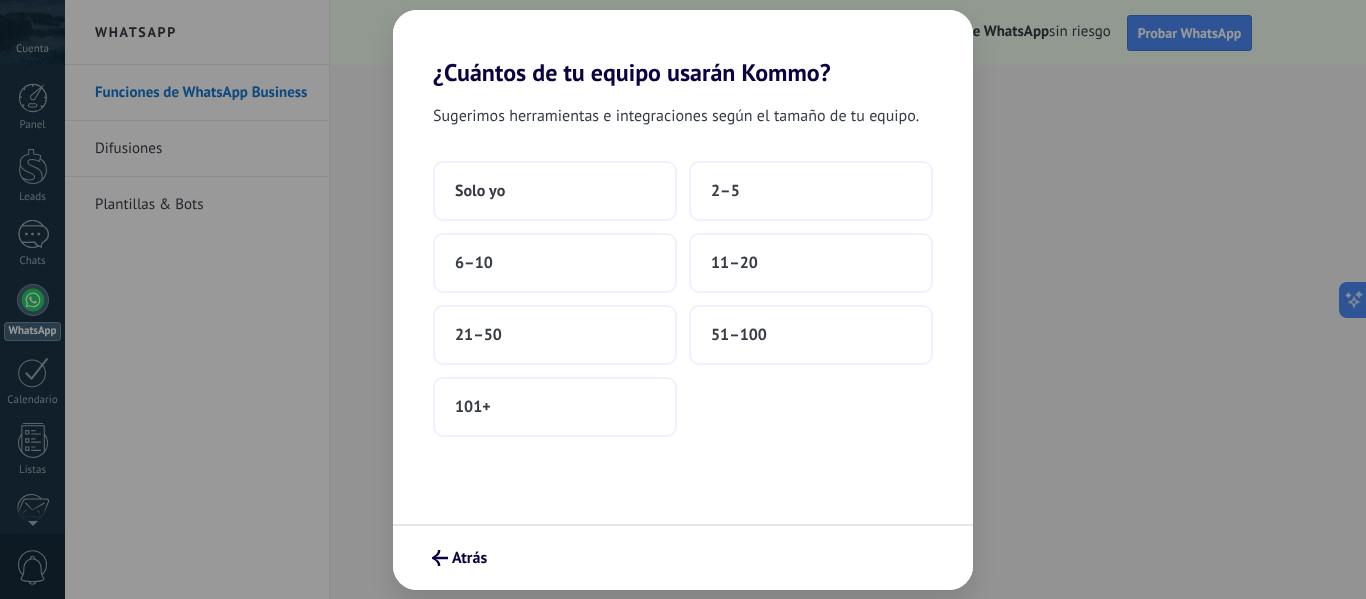 click on "2–5" at bounding box center [811, 191] 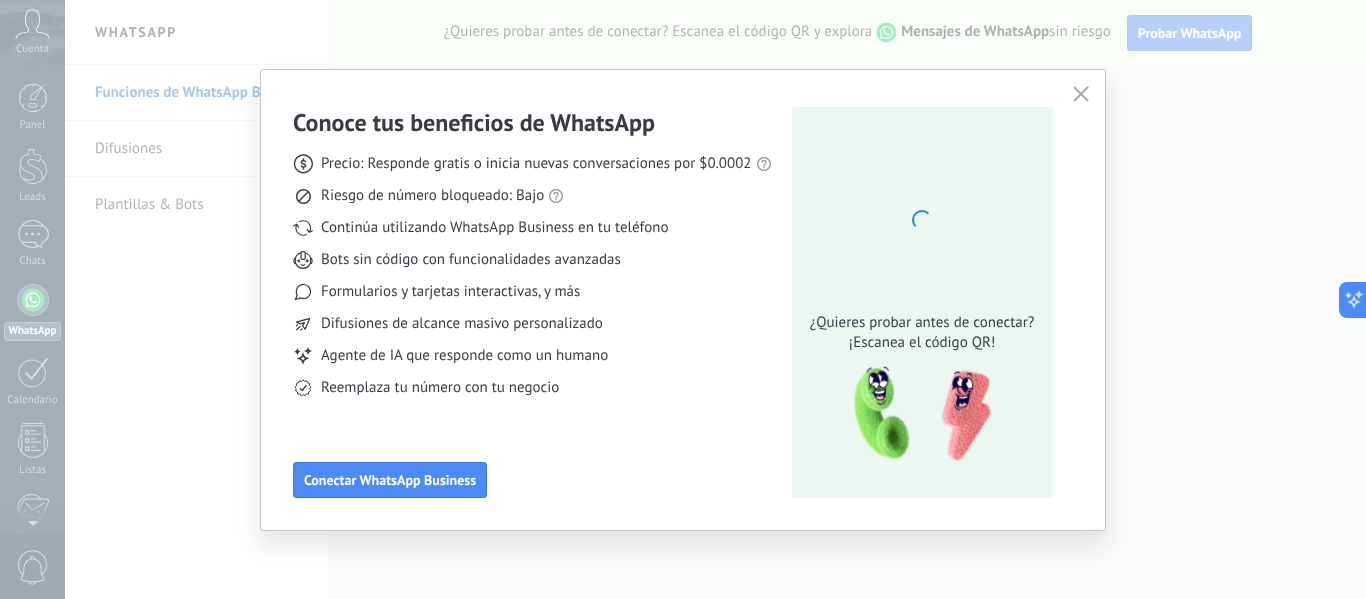 click at bounding box center (1081, 95) 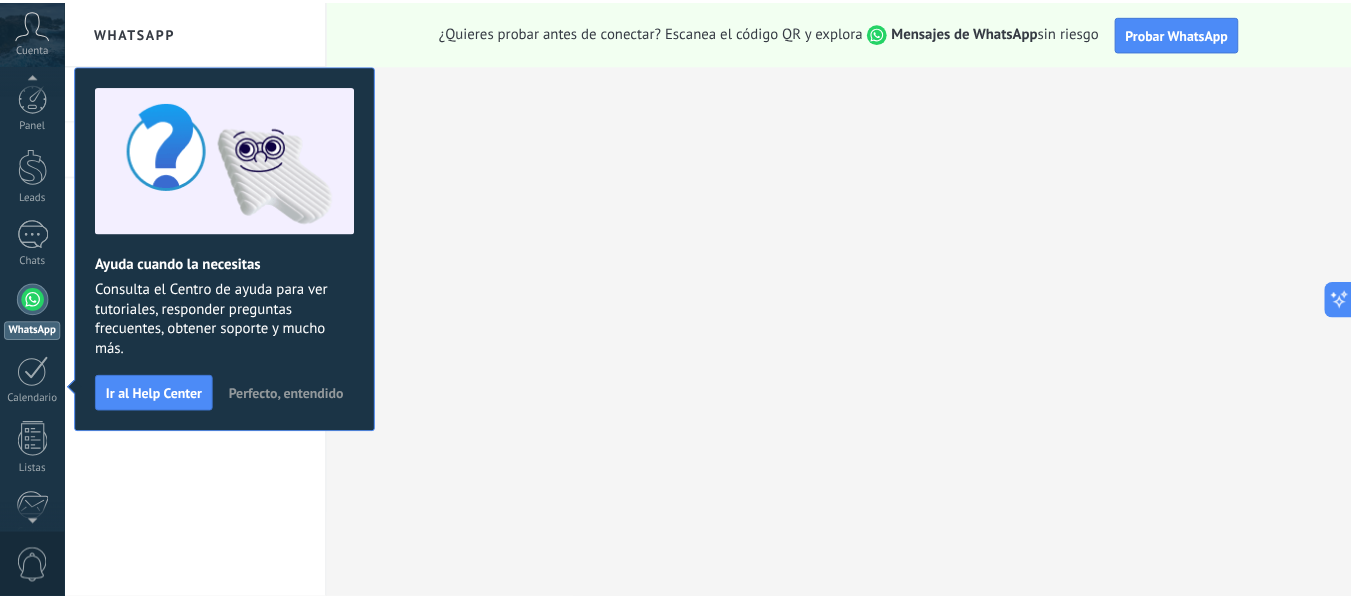 scroll, scrollTop: 233, scrollLeft: 0, axis: vertical 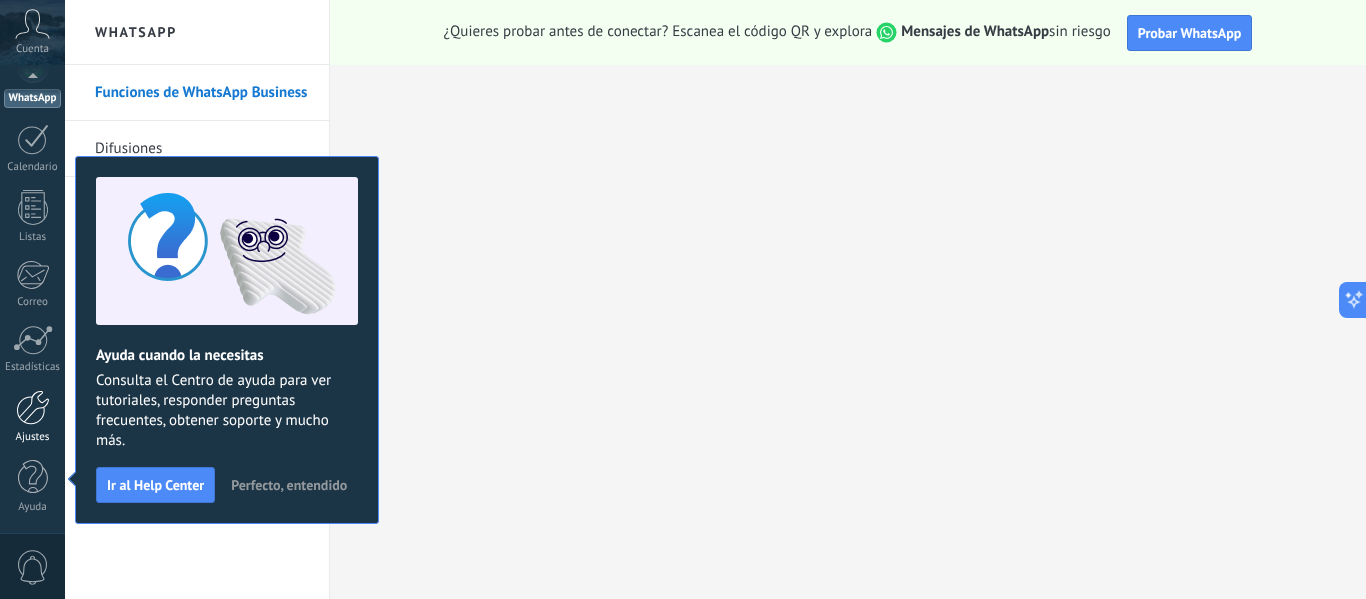 click at bounding box center (33, 407) 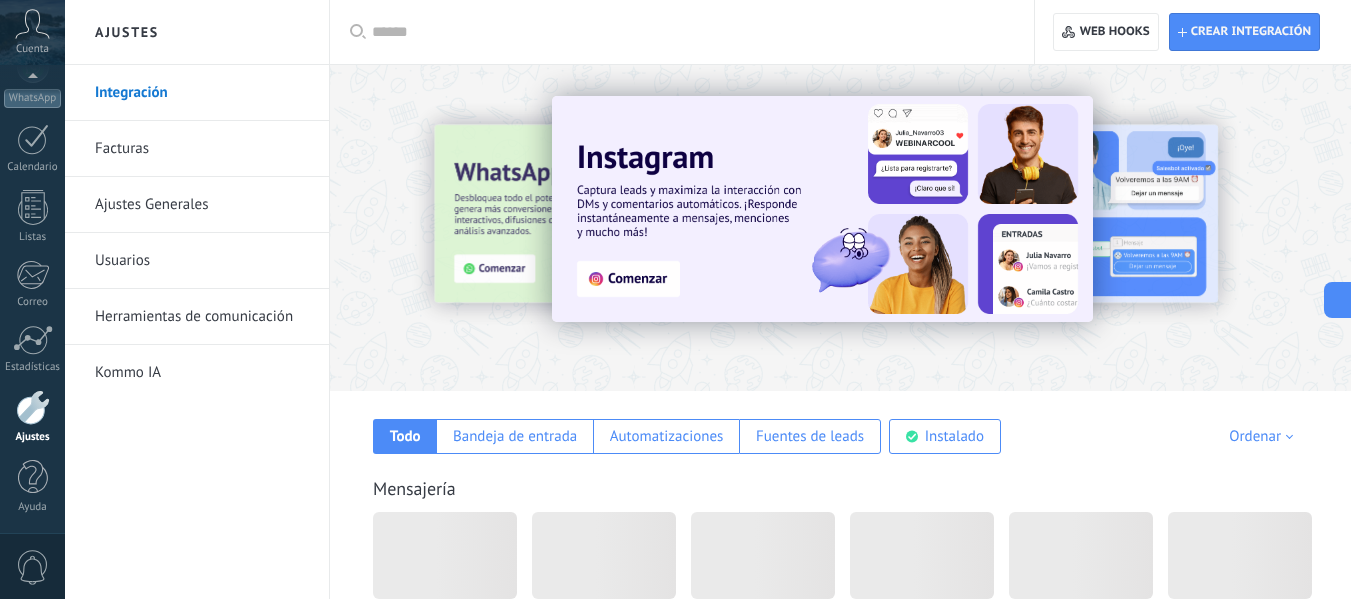 scroll, scrollTop: 300, scrollLeft: 0, axis: vertical 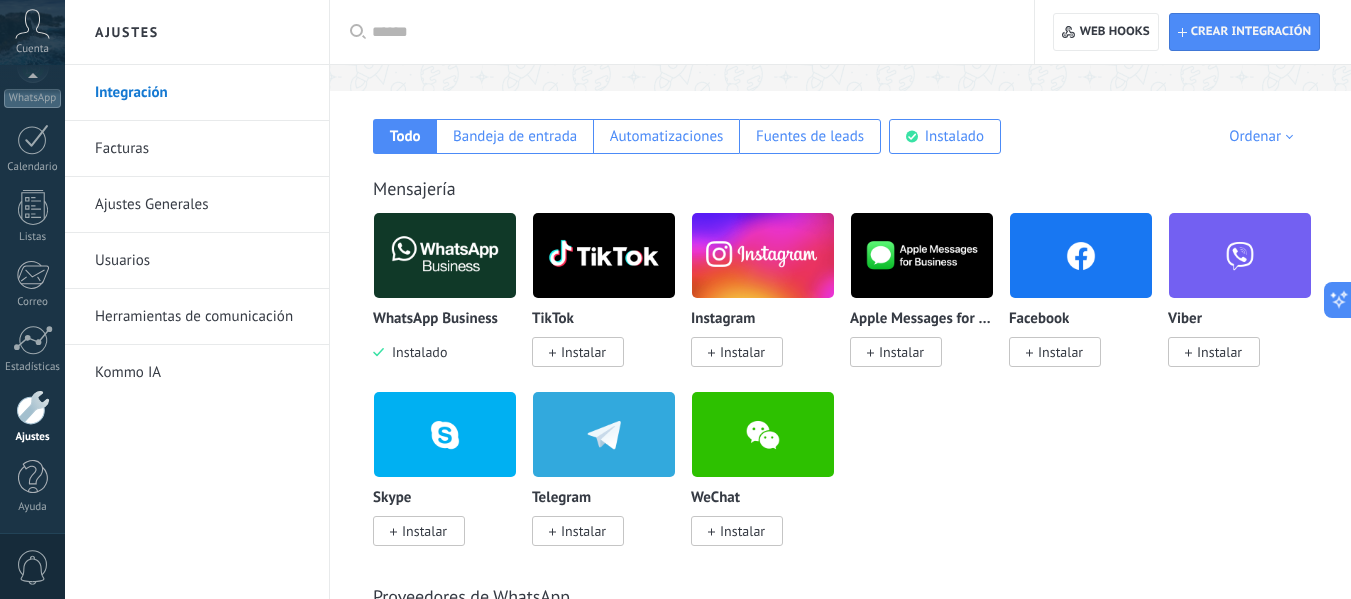 click at bounding box center [1081, 255] 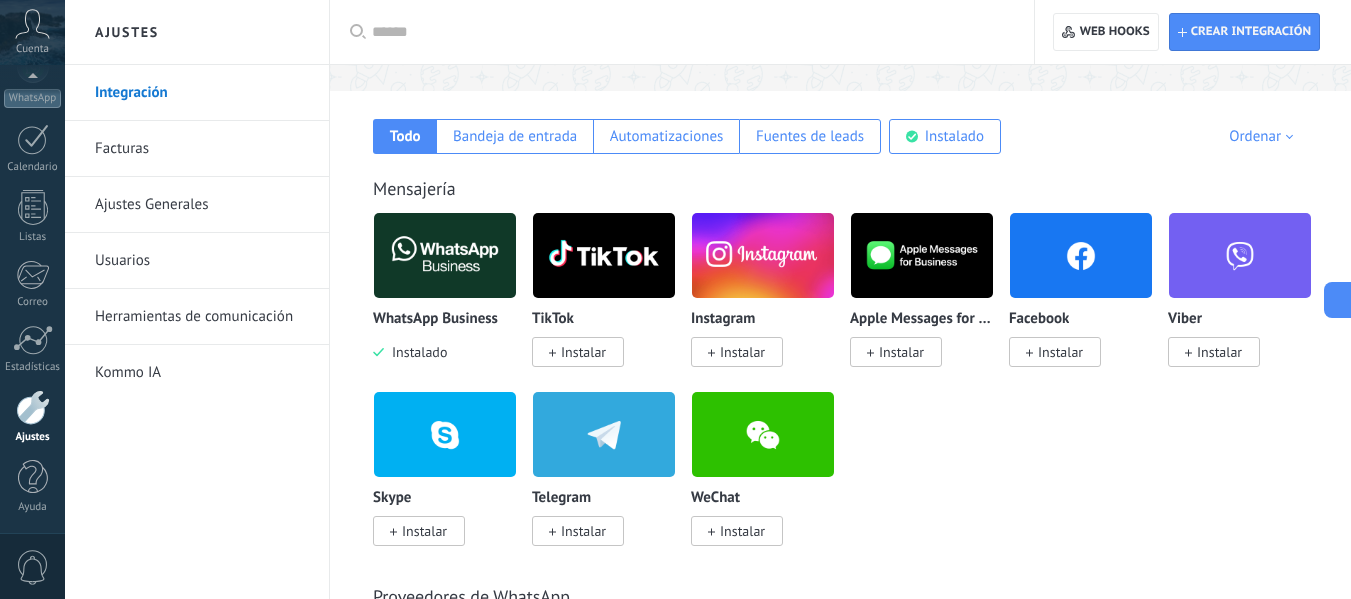 click at bounding box center (1081, 255) 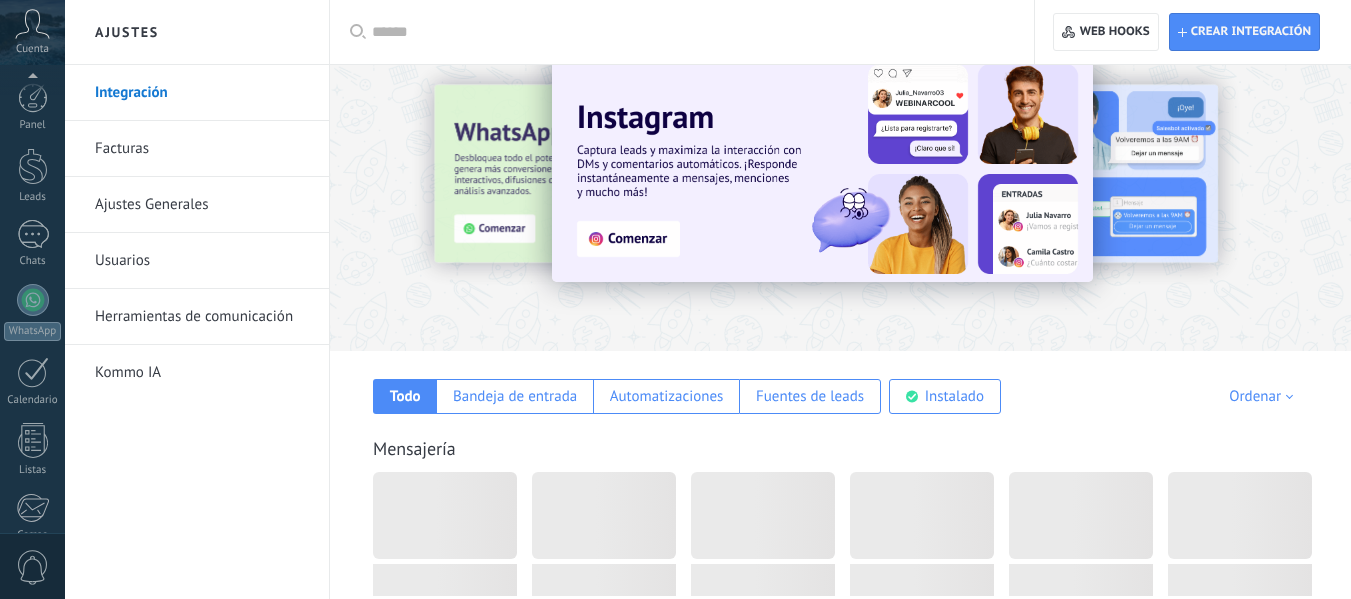 scroll, scrollTop: 200, scrollLeft: 0, axis: vertical 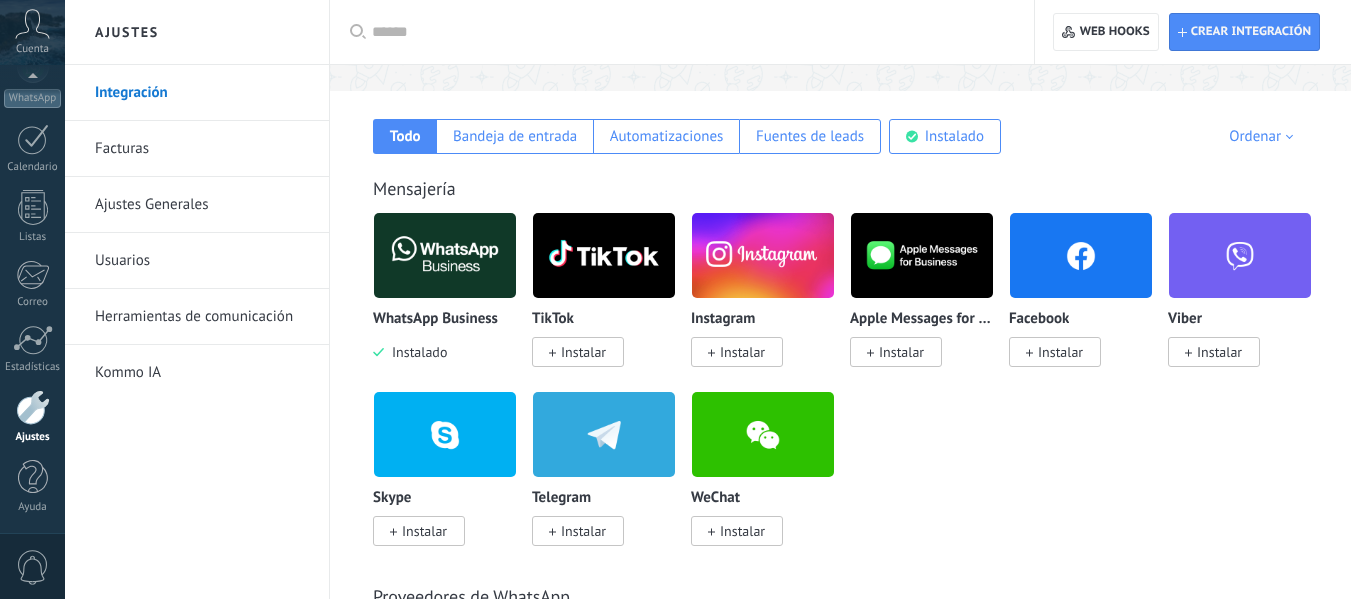 click at bounding box center [1081, 255] 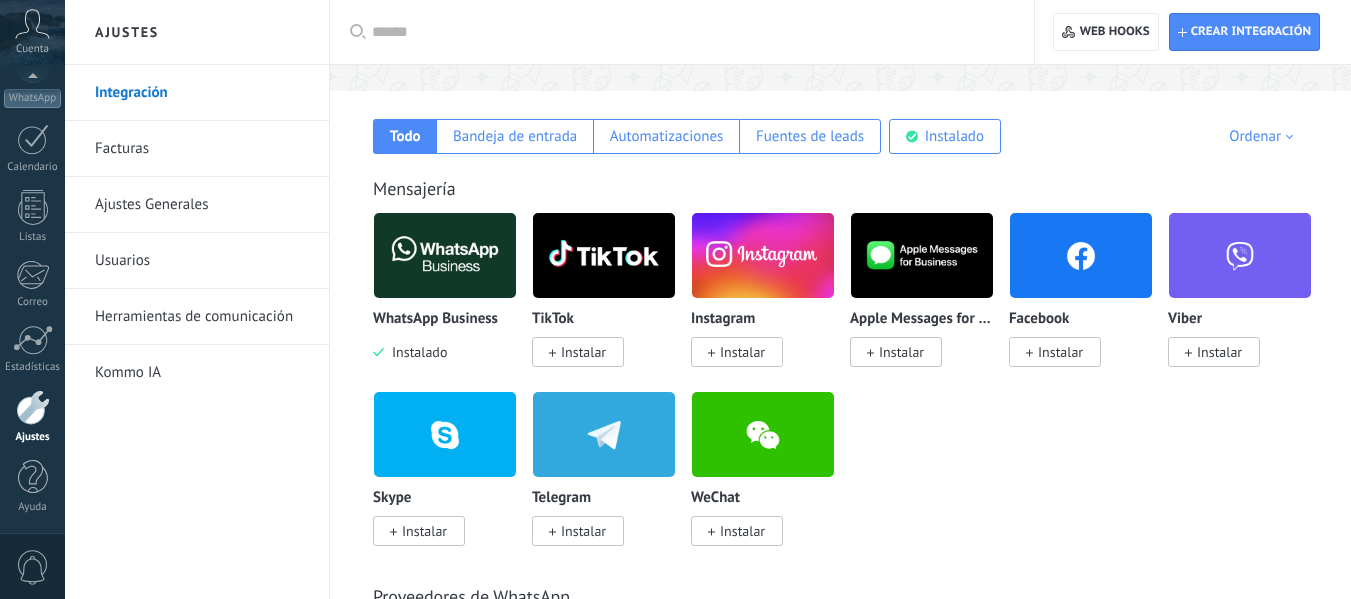 scroll, scrollTop: 0, scrollLeft: 0, axis: both 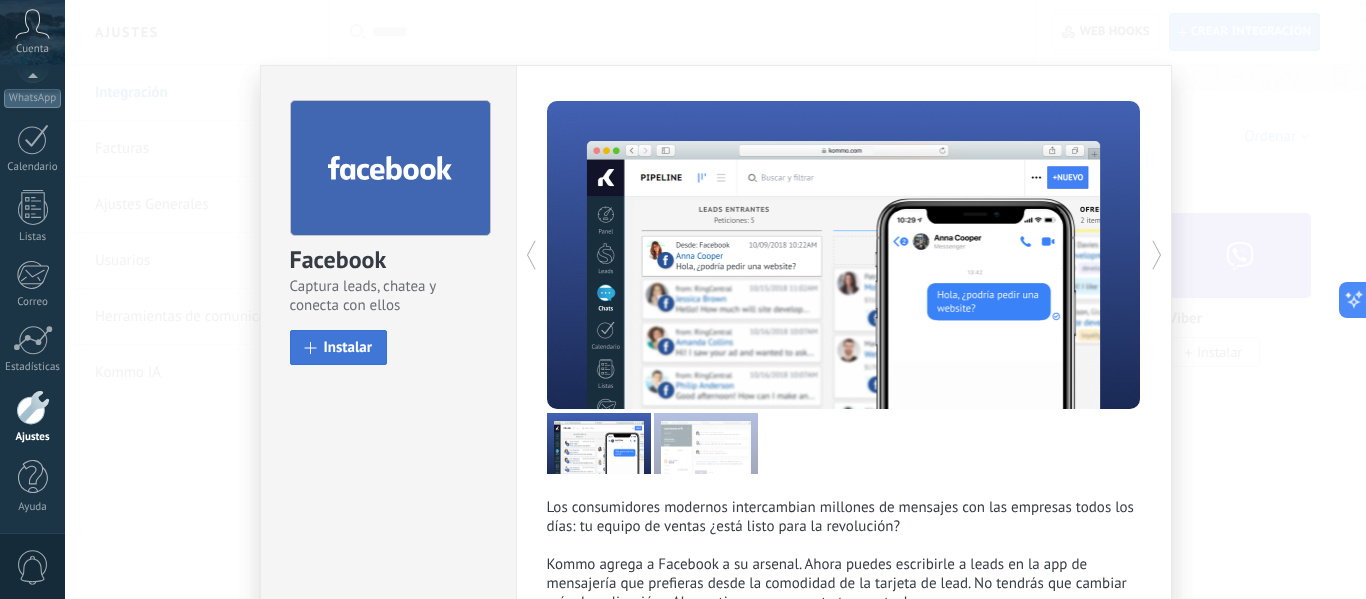 click on "Instalar" at bounding box center [348, 347] 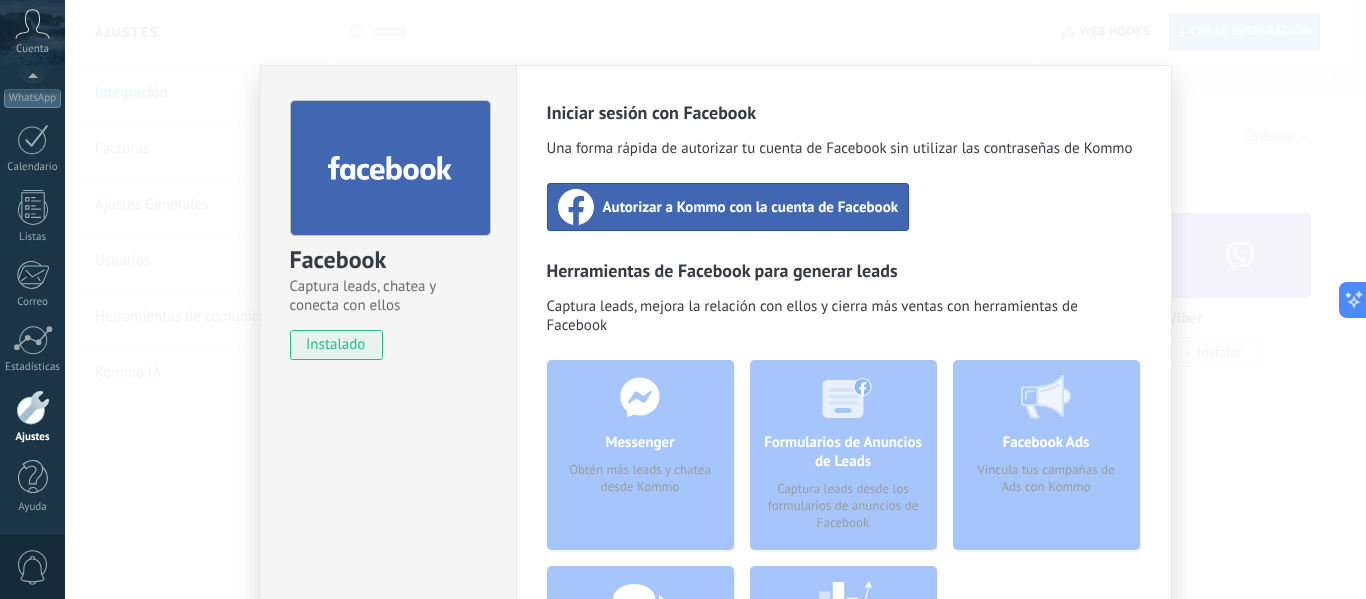 click on "Autorizar a Kommo con la cuenta de Facebook" at bounding box center [728, 207] 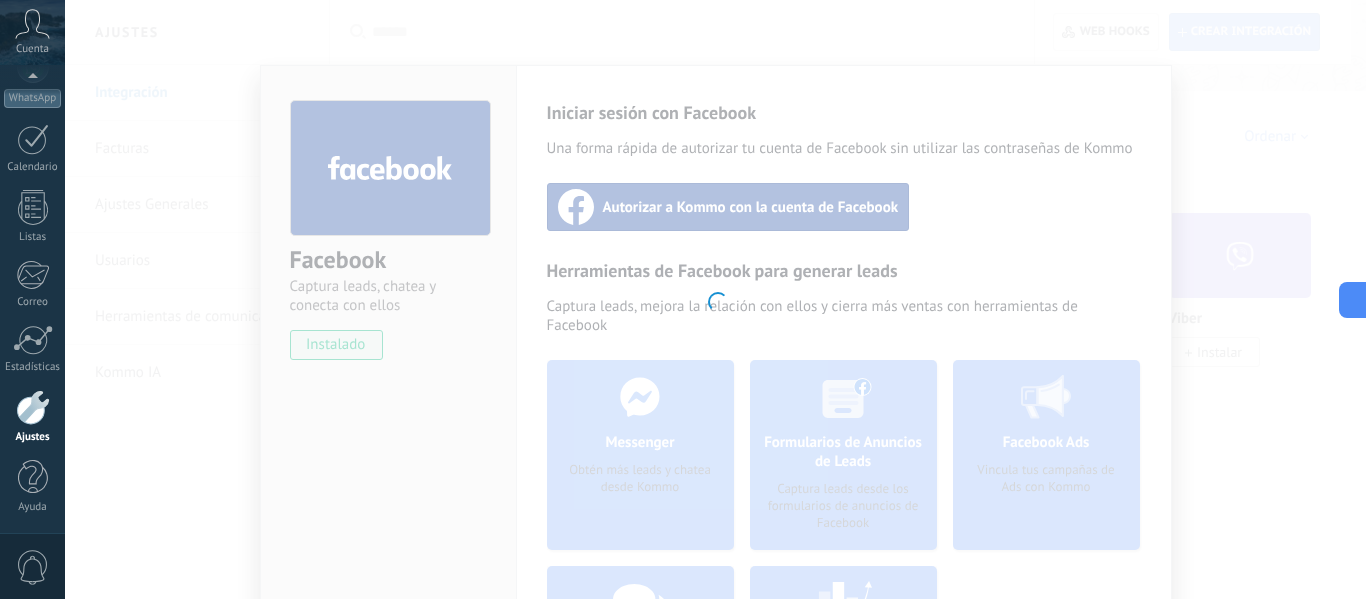 scroll, scrollTop: 0, scrollLeft: 0, axis: both 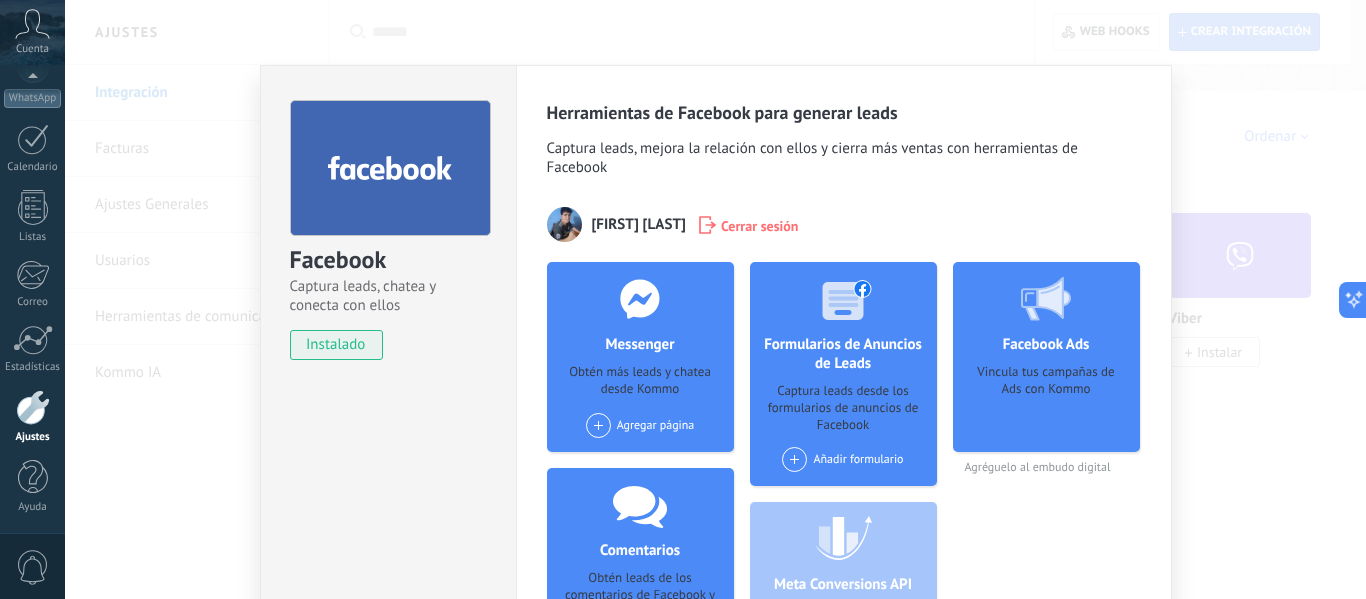 click on "Facebook Captura leads, chatea y conecta con ellos instalado Desinstalar Herramientas de Facebook para generar leads Captura leads, mejora la relación con ellos y cierra más ventas con herramientas de Facebook Sebas Matos Cerrar sesión Messenger Obtén más leads y chatea desde Kommo Agregar página Comentarios Obtén leads de los comentarios de Facebook y responde desde Kommo Agregar página Formularios de Anuncios de Leads Captura leads desde los formularios de anuncios de Facebook Añadir formulario Meta Conversions API Sincroniza eventos de mensajes para mejorar tus anuncios Facebook Ads Vincula tus campañas de Ads con Kommo Agréguelo al embudo digital más" at bounding box center (715, 299) 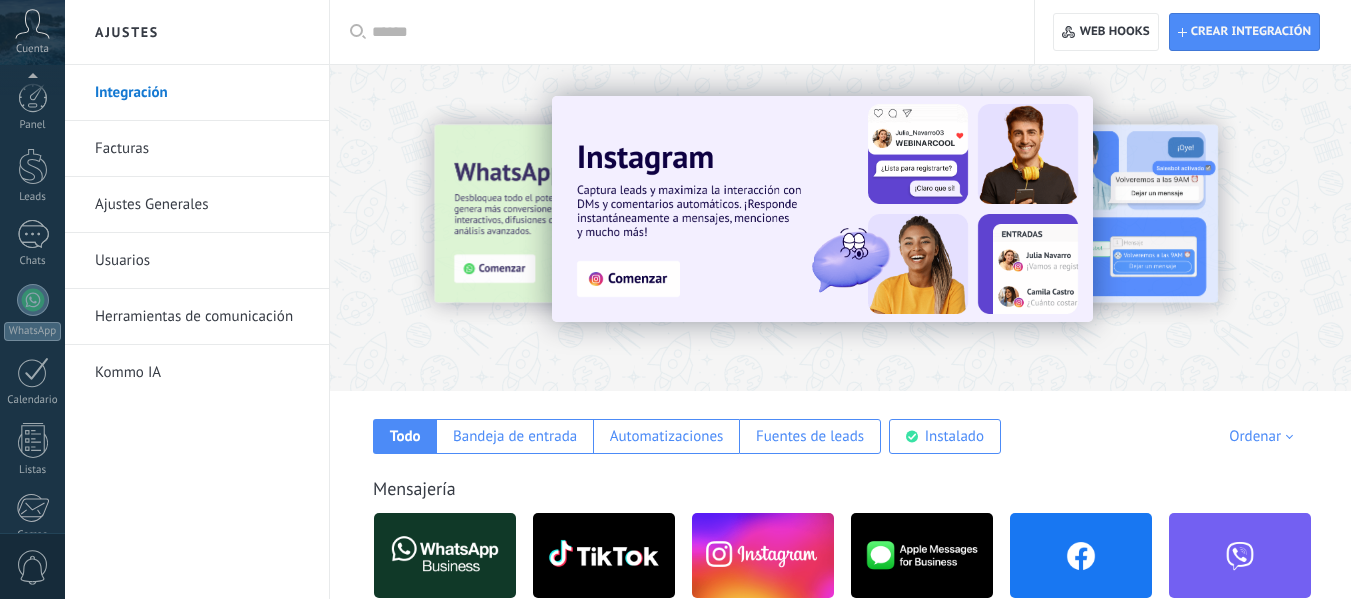 scroll, scrollTop: 0, scrollLeft: 0, axis: both 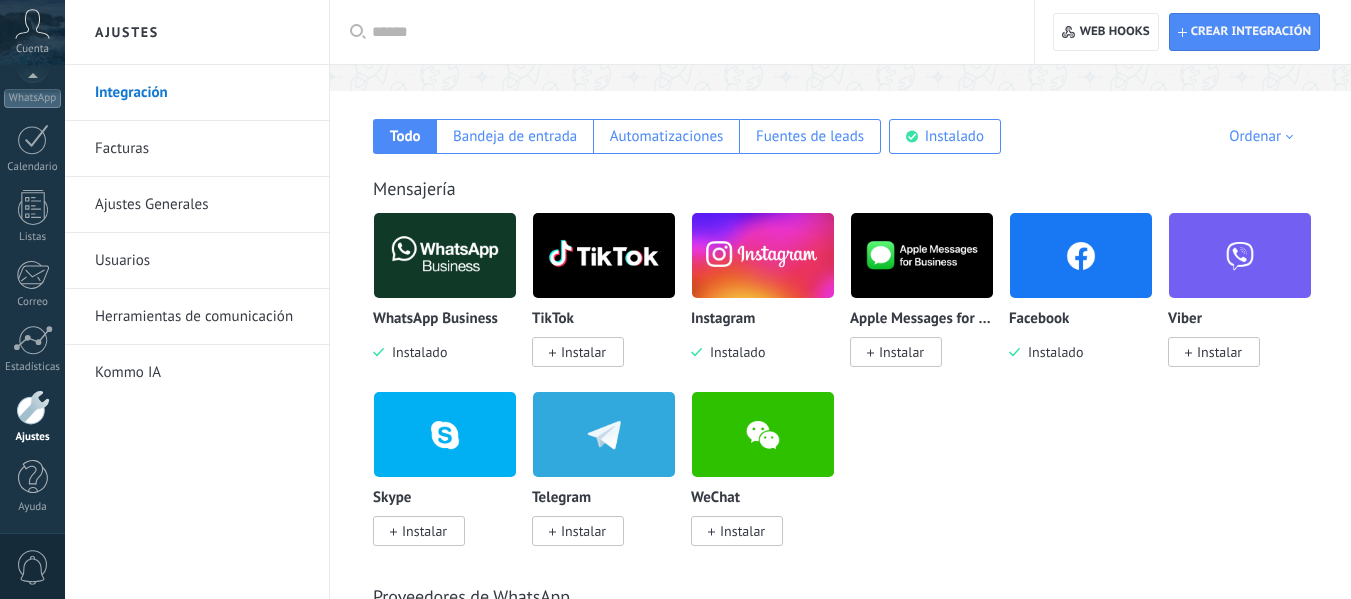 click at bounding box center (763, 255) 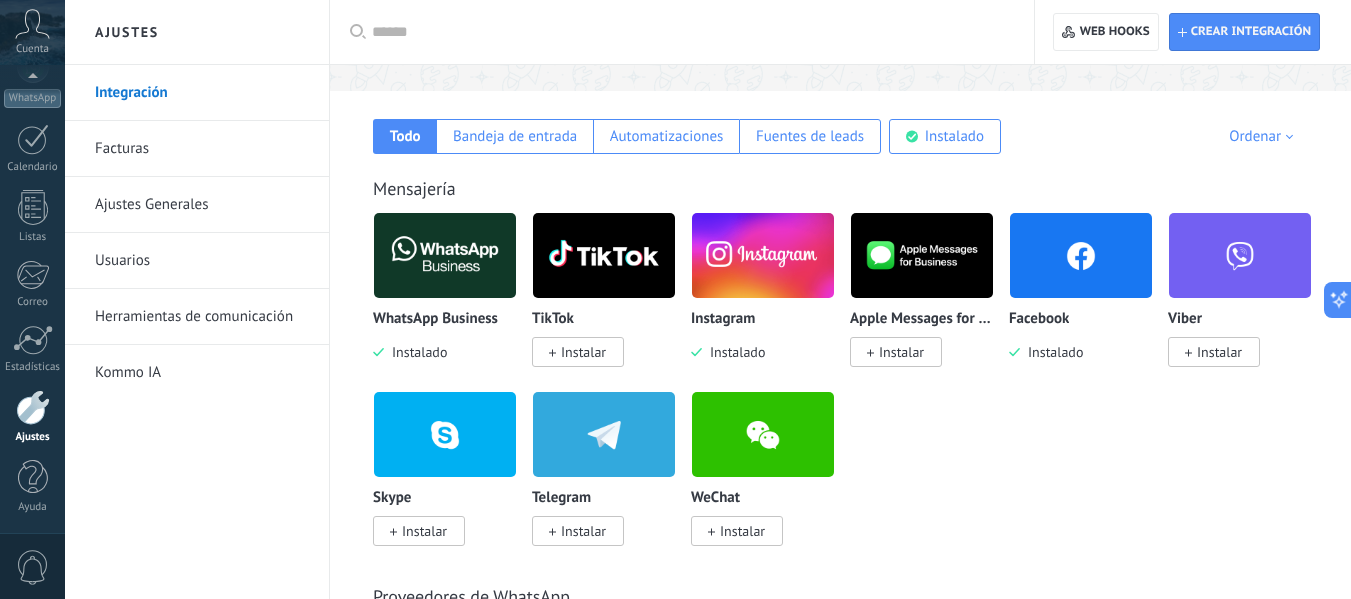 click at bounding box center [763, 255] 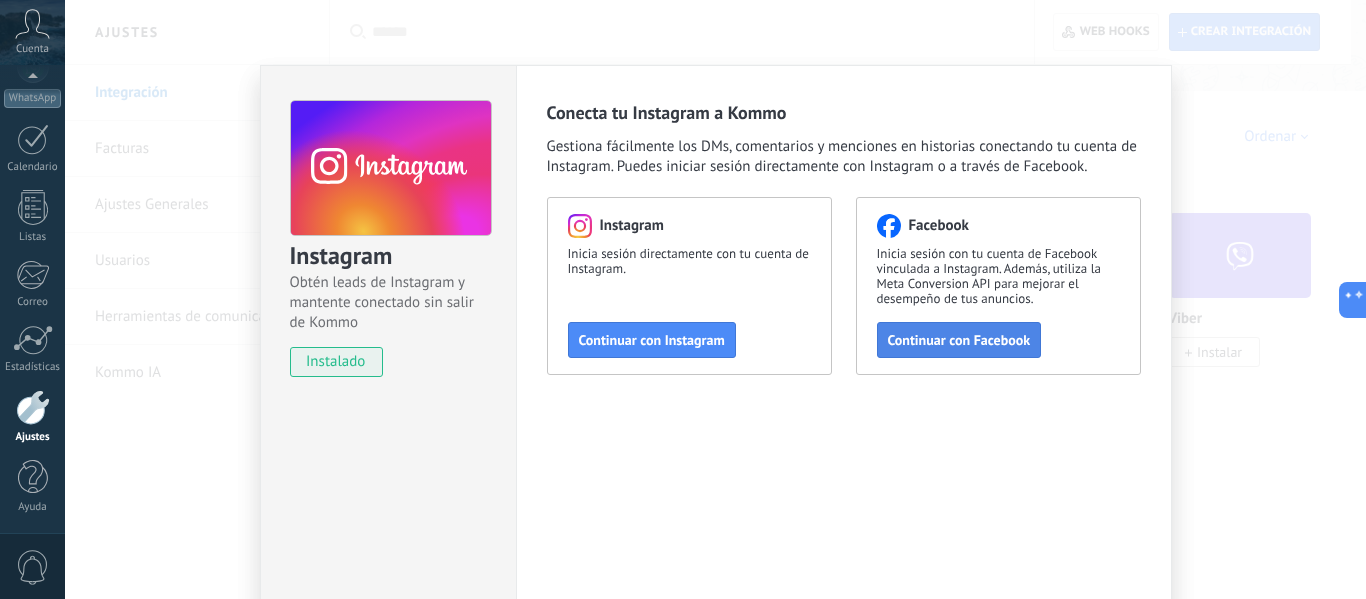 click on "Continuar con Facebook" at bounding box center (652, 340) 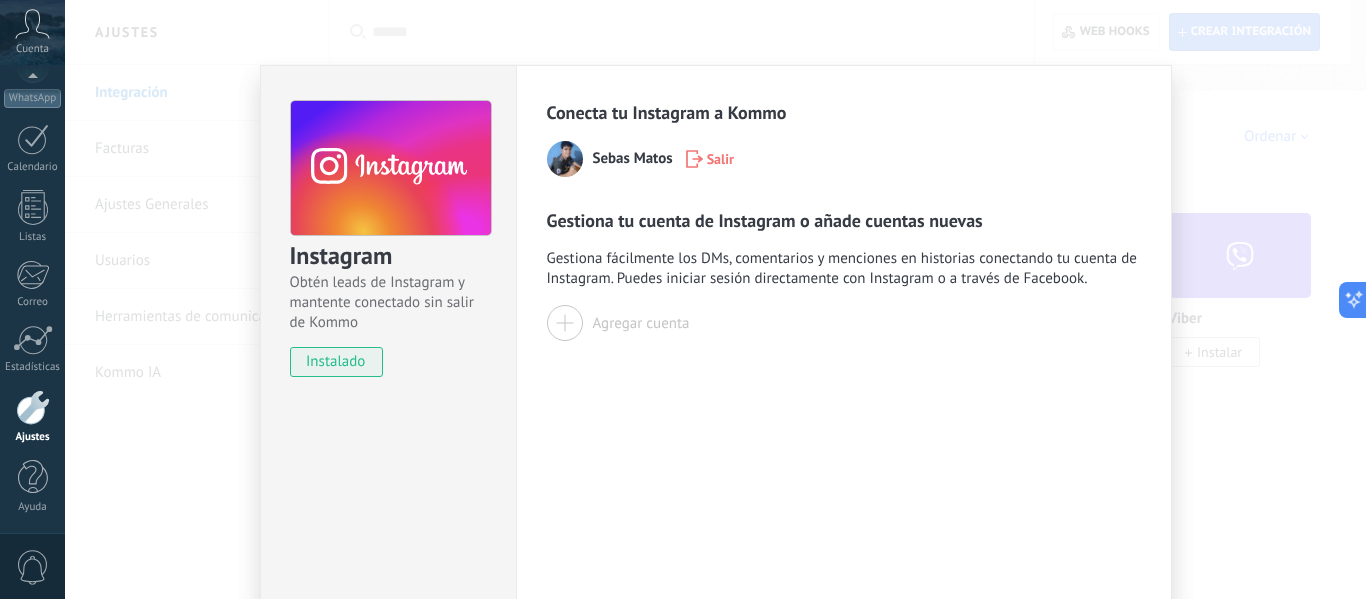 click at bounding box center [565, 323] 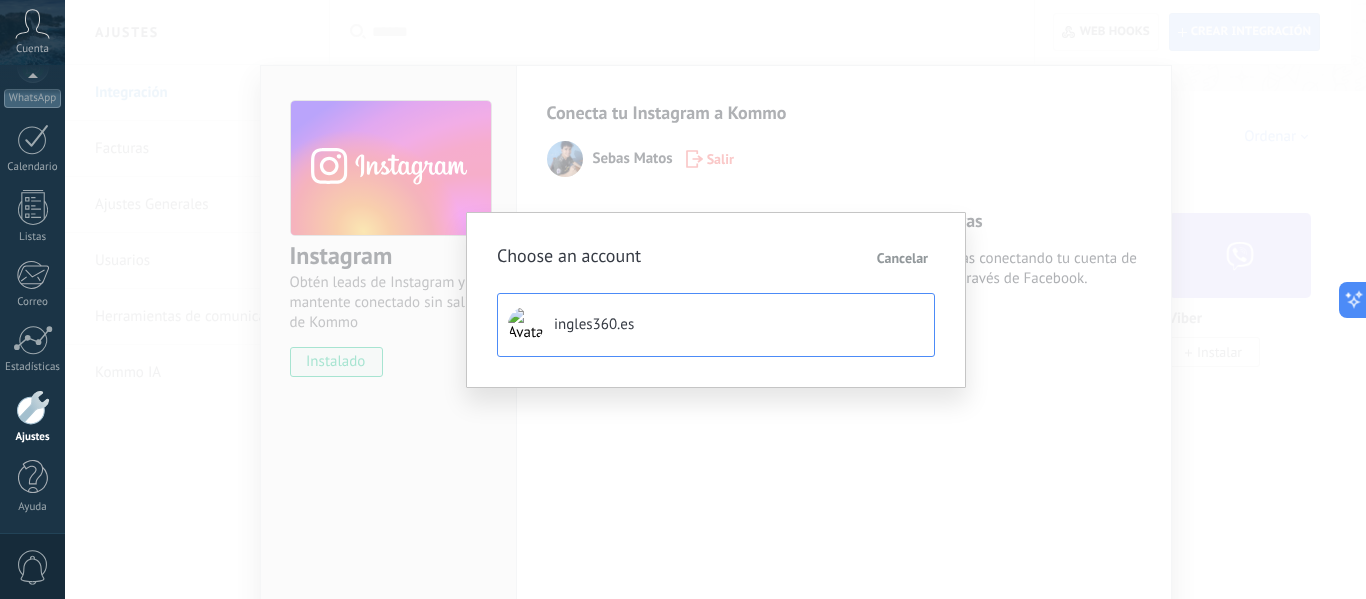 click on "ingles360.es" at bounding box center [594, 325] 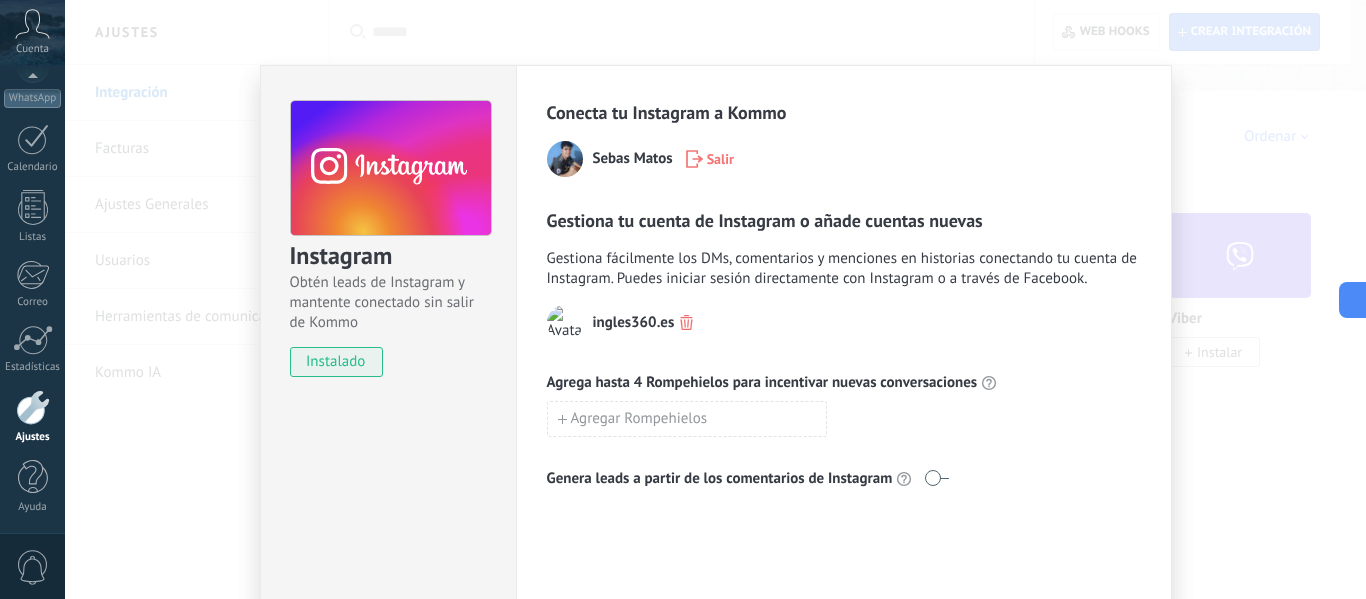 click on "Instagram Obtén leads de Instagram y mantente conectado sin salir de Kommo instalado Conecta tu Instagram a Kommo Sebas Matos Salir Gestiona tu cuenta de Instagram o añade cuentas nuevas Gestiona fácilmente los DMs, comentarios y menciones en historias conectando tu cuenta de Instagram. Puedes iniciar sesión directamente con Instagram o a través de Facebook. ingles360.es Agrega hasta 4 Rompehielos para incentivar nuevas conversaciones Agregar Rompehielos Genera leads a partir de los comentarios de Instagram" at bounding box center [715, 299] 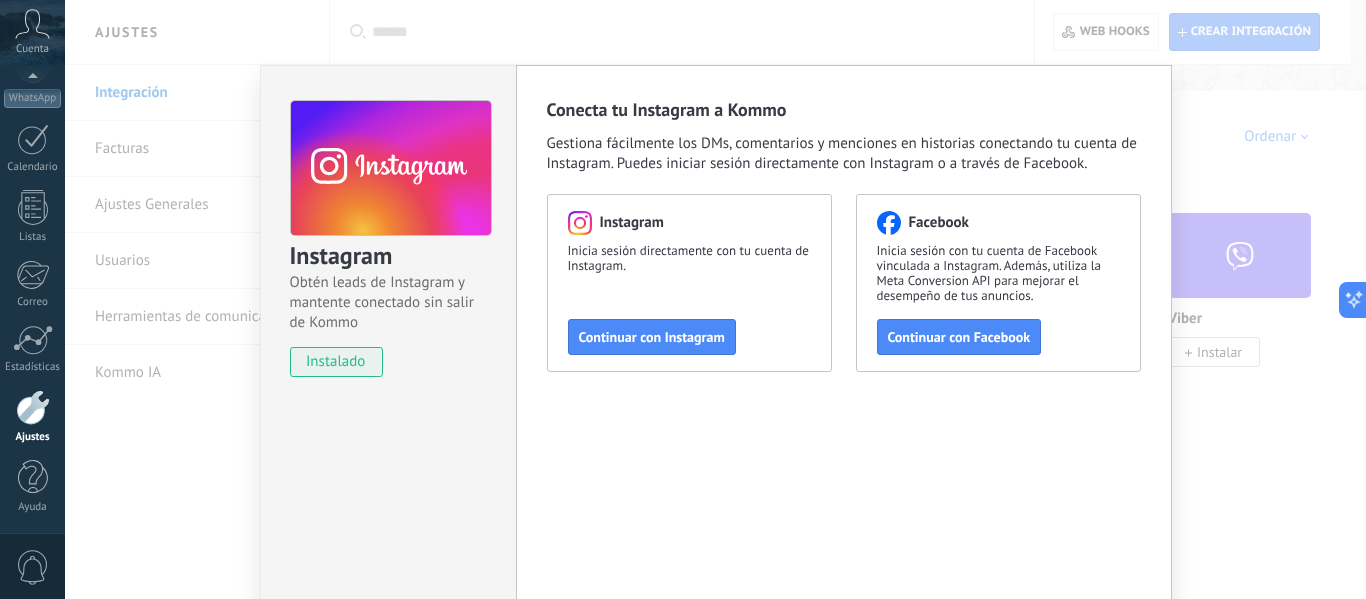 click on "Instagram Obtén leads de Instagram y mantente conectado sin salir de Kommo instalado Conecta tu Instagram a Kommo Gestiona fácilmente los DMs, comentarios y menciones en historias conectando tu cuenta de Instagram. Puedes iniciar sesión directamente con Instagram o a través de Facebook. Instagram Inicia sesión directamente con tu cuenta de Instagram. Continuar con Instagram Facebook Inicia sesión con tu cuenta de Facebook vinculada a Instagram. Además, utiliza la Meta Conversion API para mejorar el desempeño de tus anuncios. Continuar con Facebook" at bounding box center [715, 299] 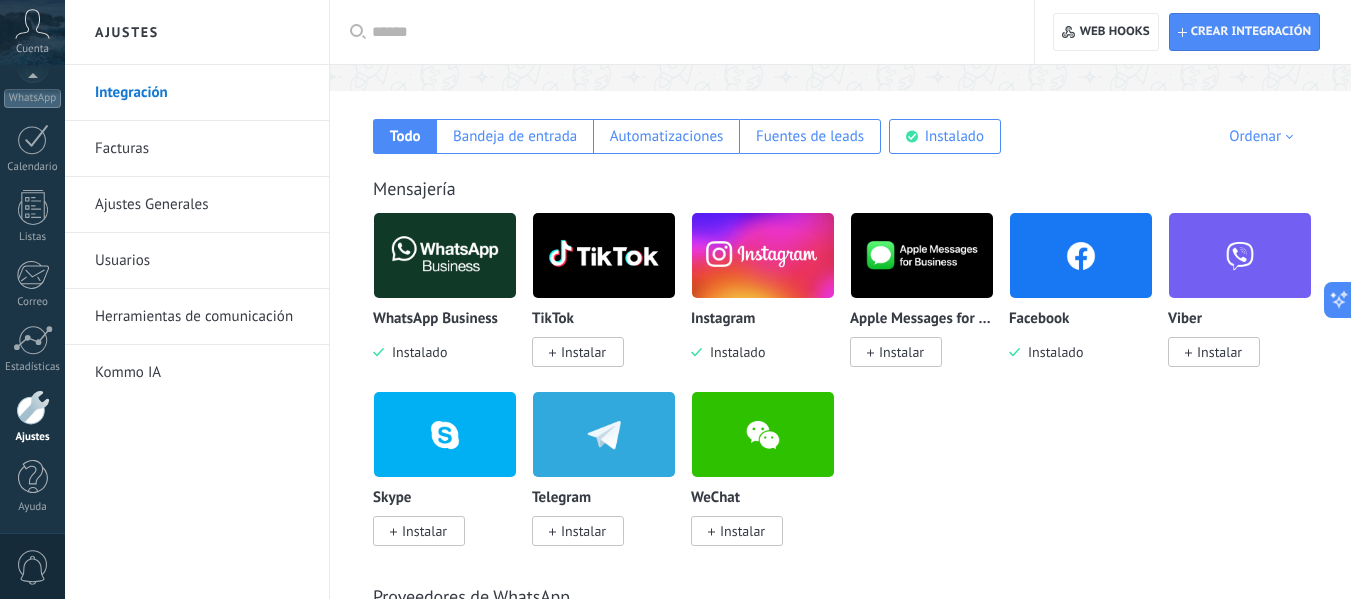 click at bounding box center [763, 255] 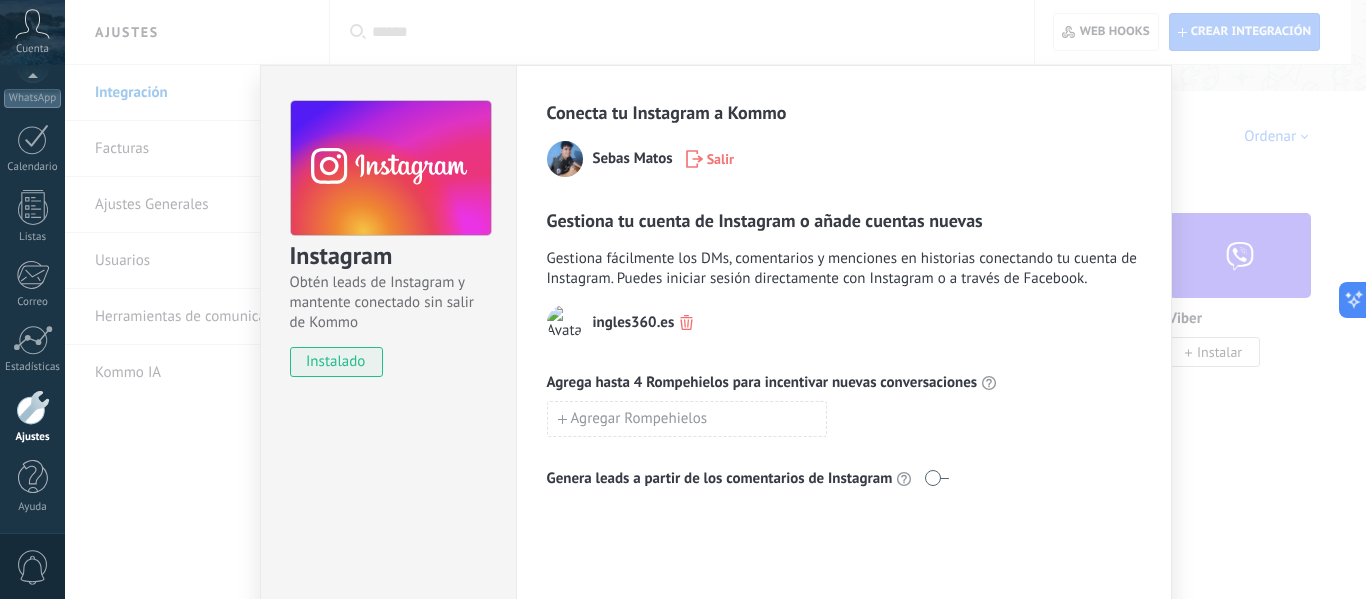 click on "Instagram Obtén leads de Instagram y mantente conectado sin salir de Kommo instalado Conecta tu Instagram a Kommo Sebas Matos Salir Gestiona tu cuenta de Instagram o añade cuentas nuevas Gestiona fácilmente los DMs, comentarios y menciones en historias conectando tu cuenta de Instagram. Puedes iniciar sesión directamente con Instagram o a través de Facebook. ingles360.es Agrega hasta 4 Rompehielos para incentivar nuevas conversaciones Agregar Rompehielos Genera leads a partir de los comentarios de Instagram" at bounding box center (715, 299) 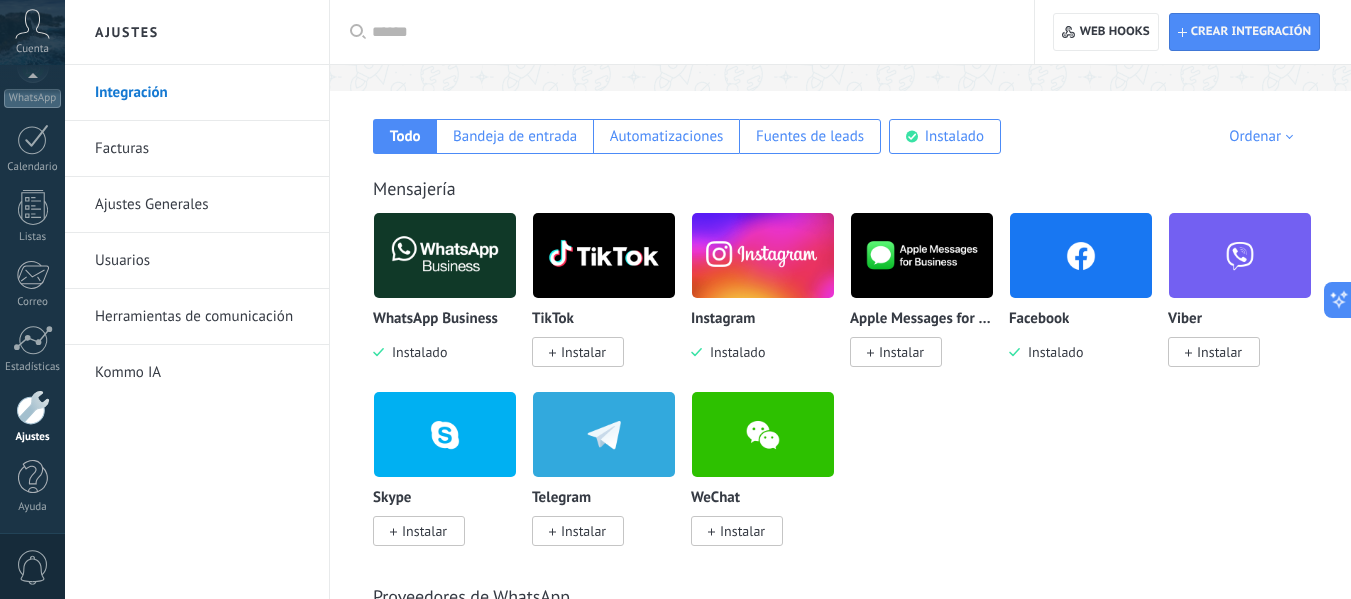click on "Herramientas de comunicación" at bounding box center (202, 317) 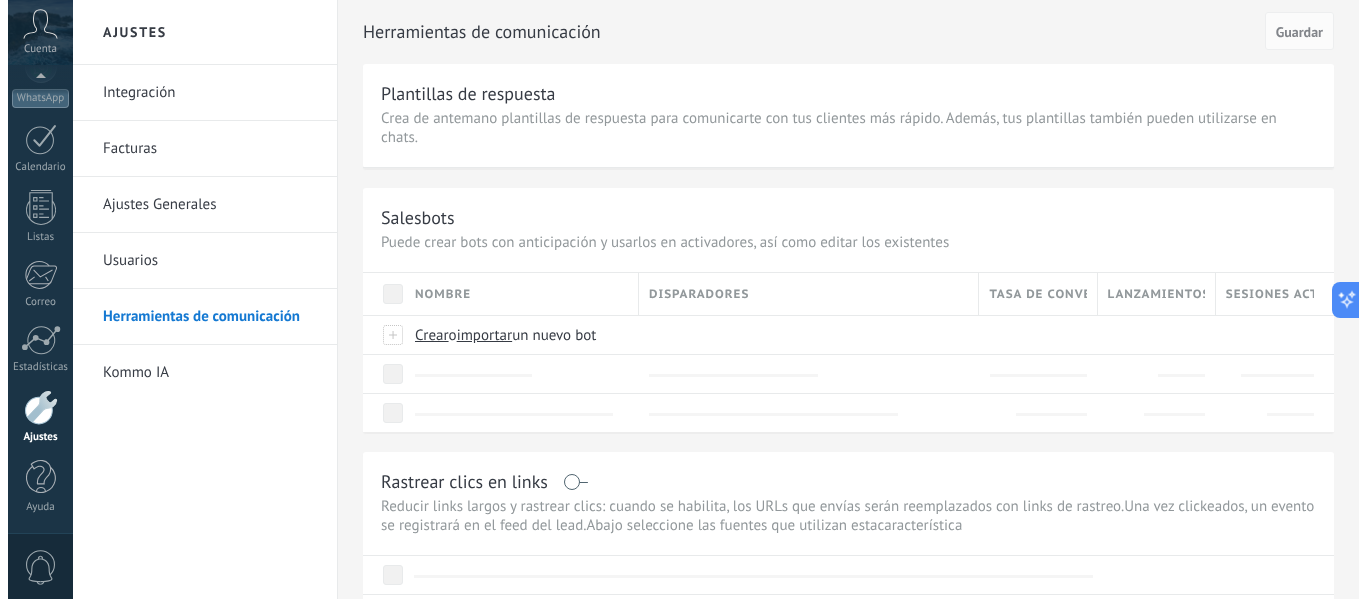 scroll, scrollTop: 0, scrollLeft: 0, axis: both 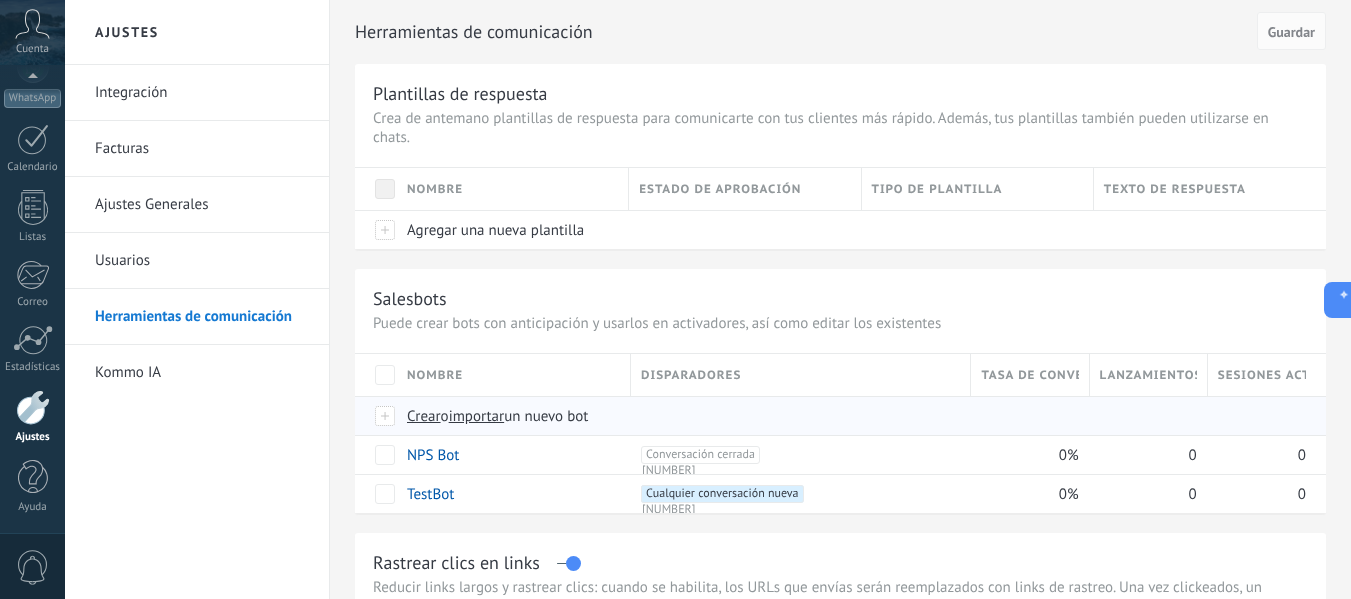 click on "Crear" at bounding box center (424, 416) 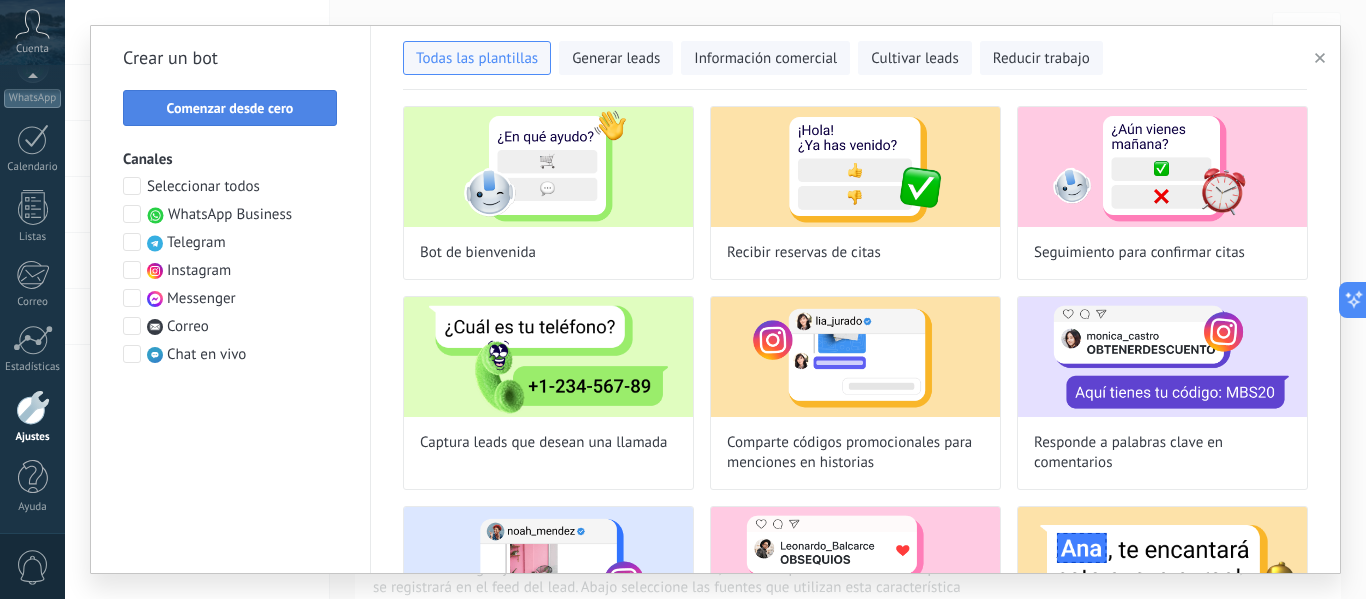 click on "Comenzar desde cero" at bounding box center (230, 108) 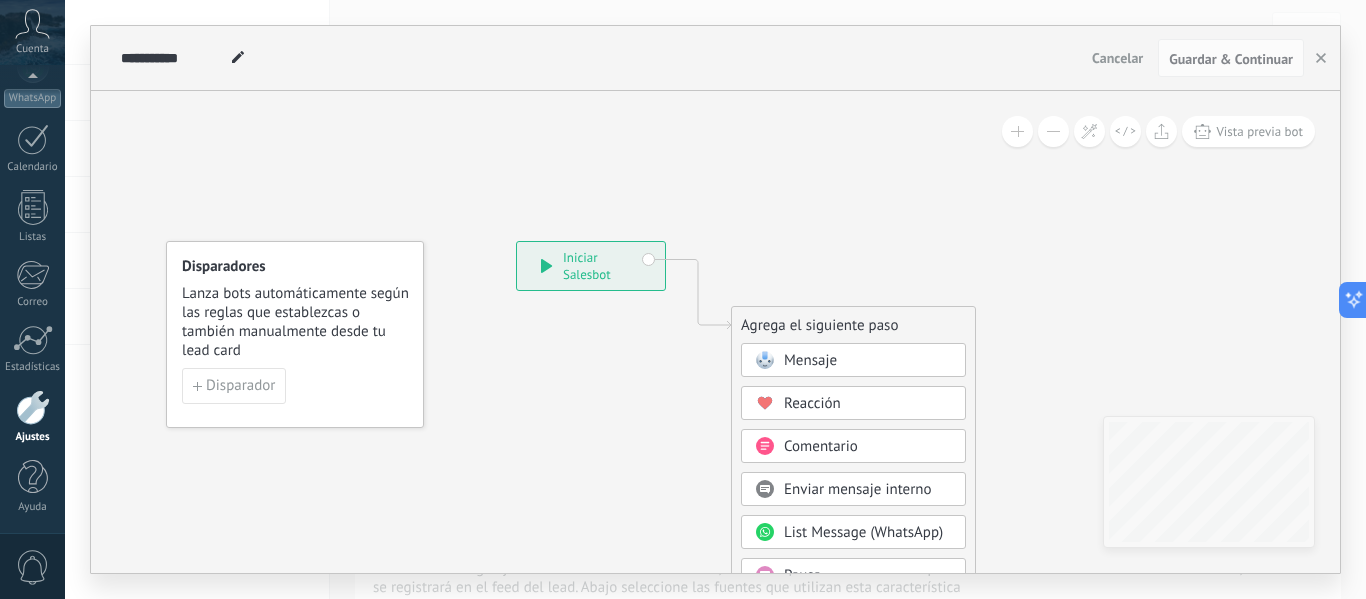 click on "Mensaje" at bounding box center [810, 360] 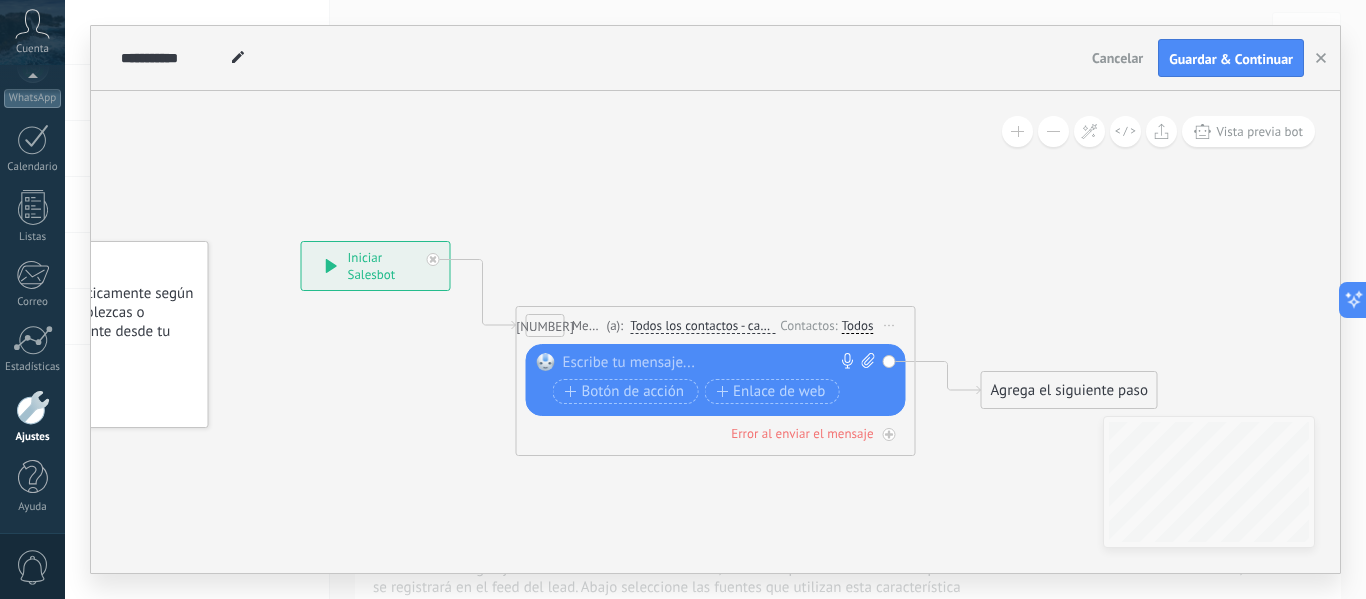 click at bounding box center [711, 363] 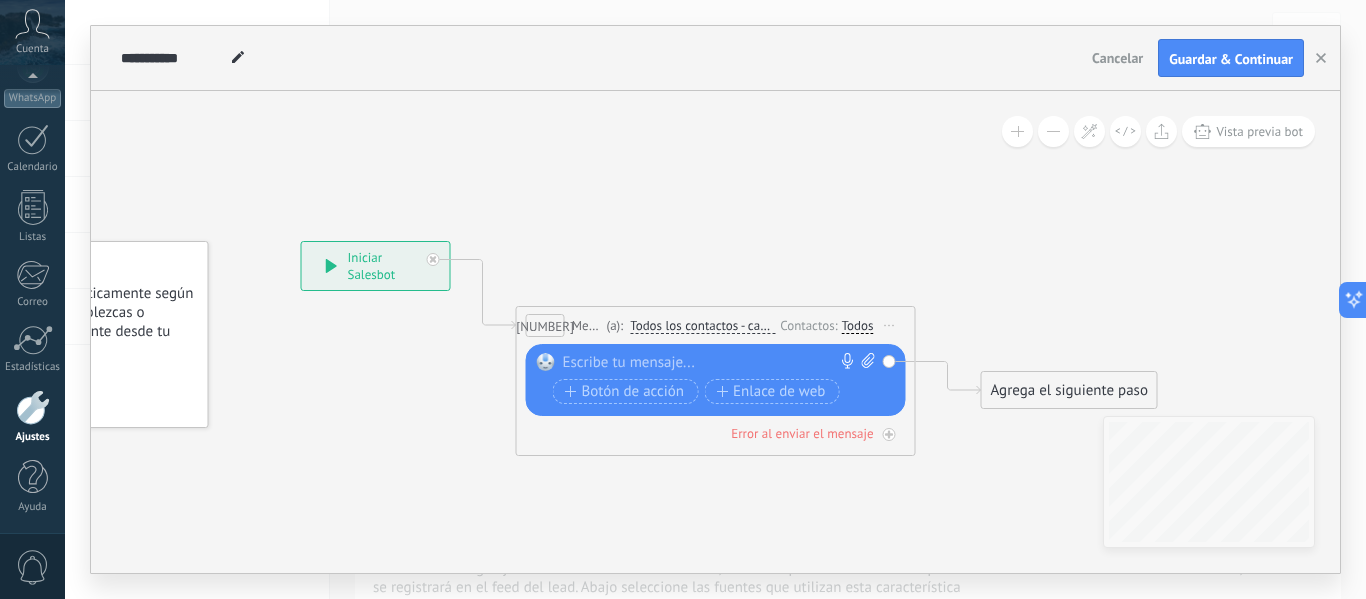 paste 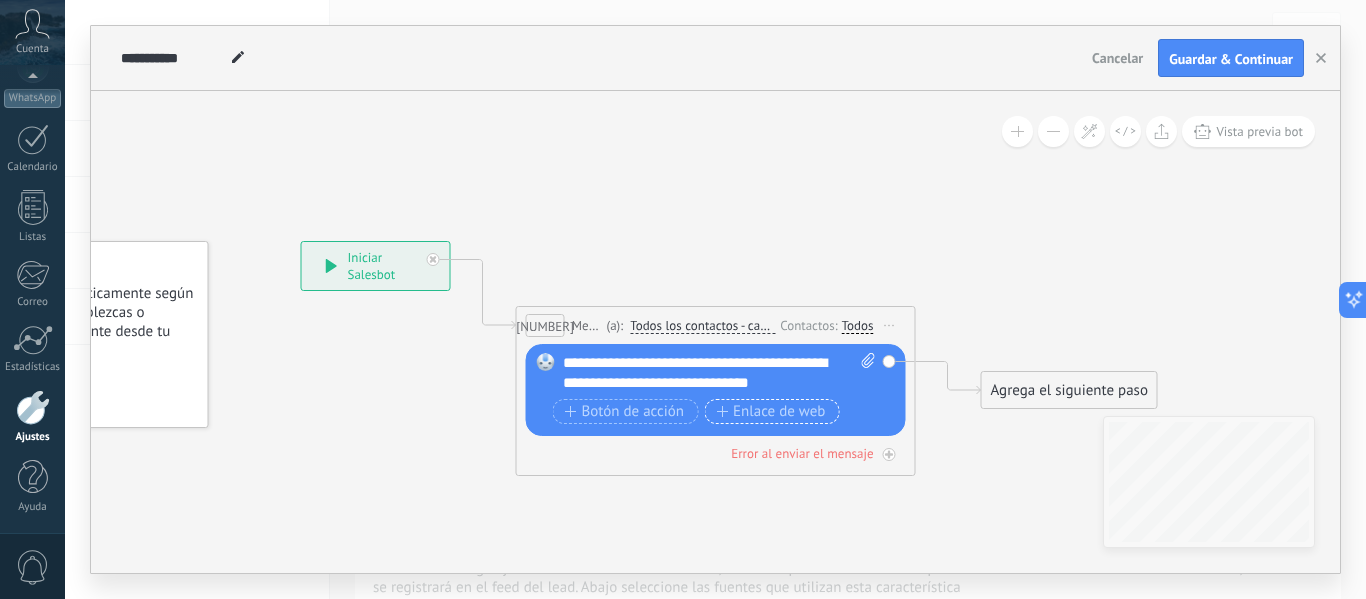 click on "Enlace de web" at bounding box center (625, 412) 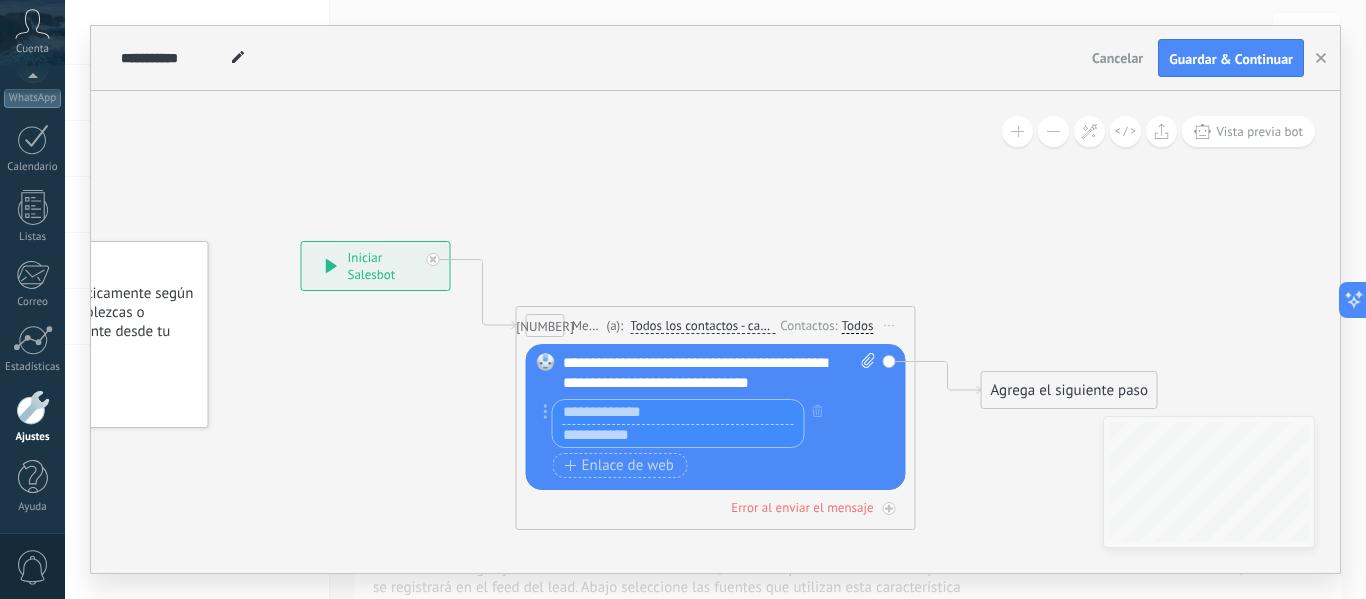 click at bounding box center (678, 412) 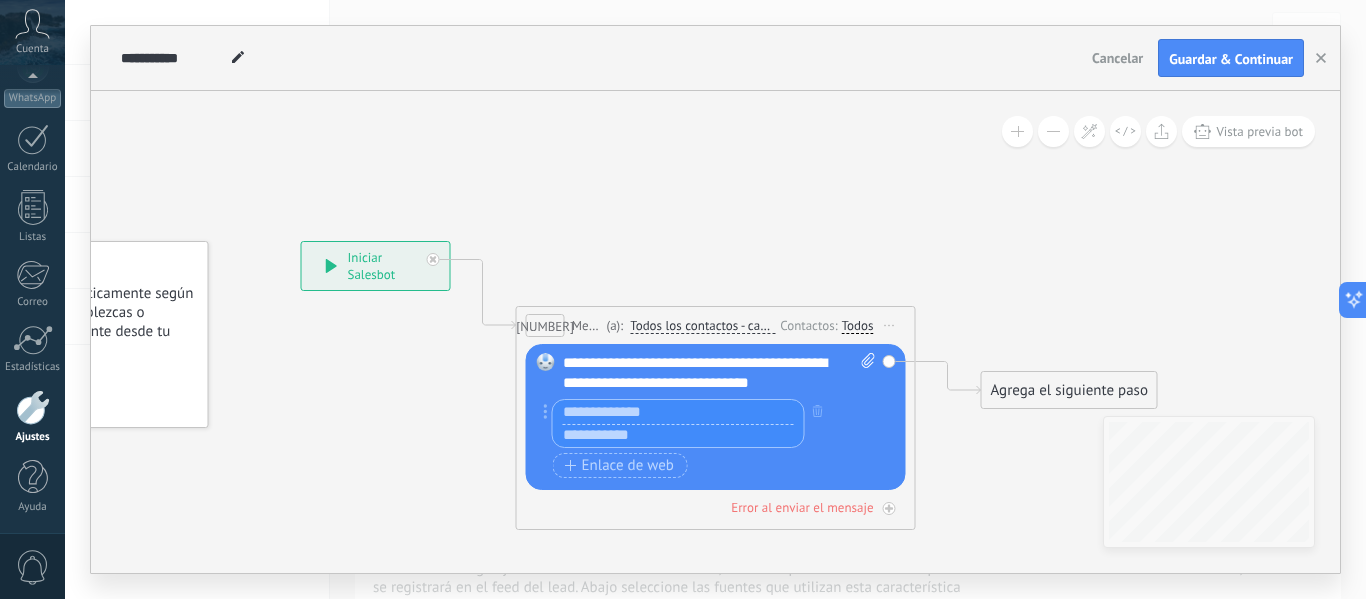 paste on "**********" 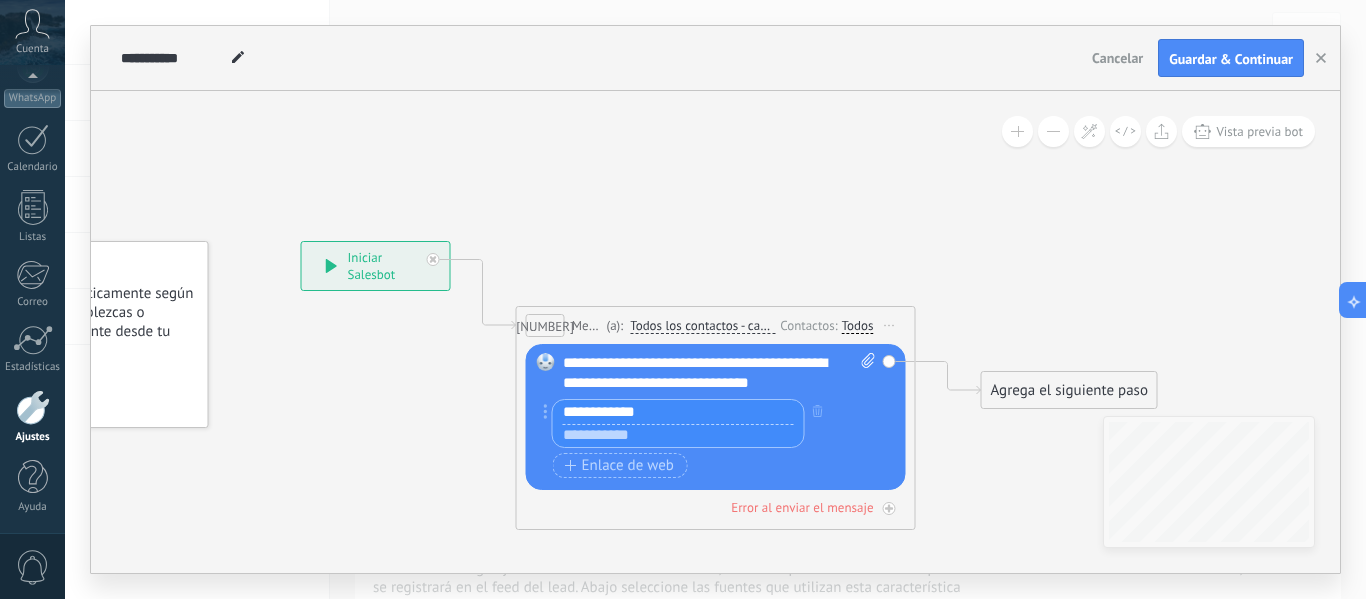 type on "**********" 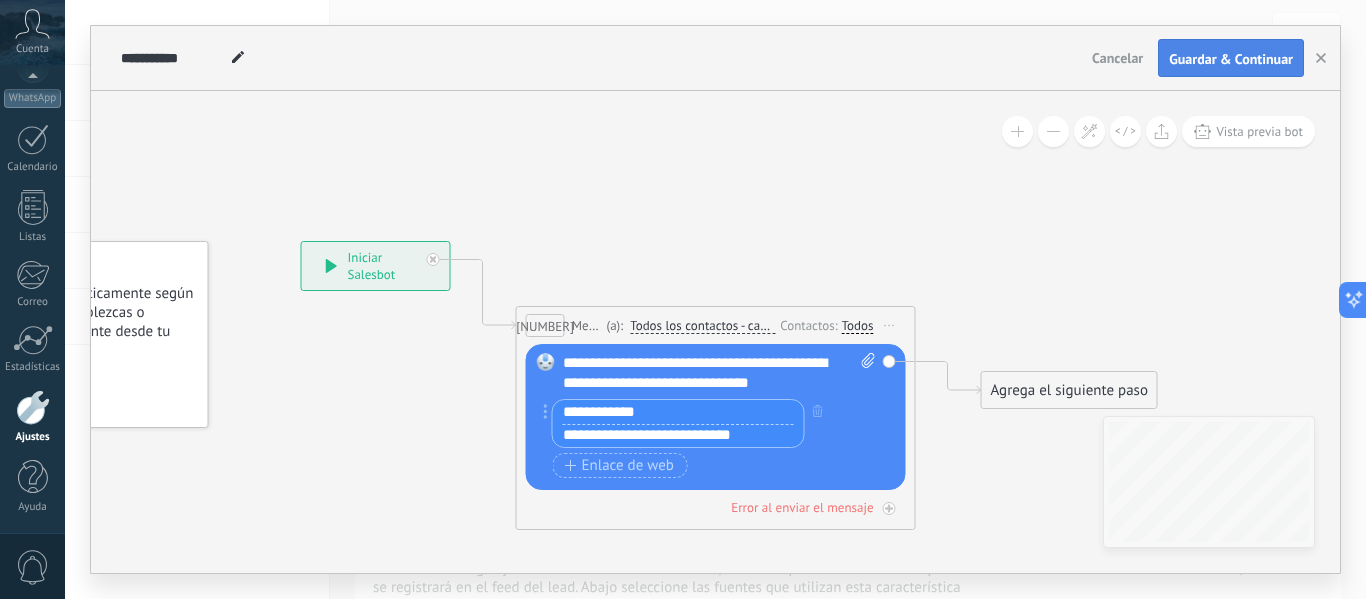 type on "**********" 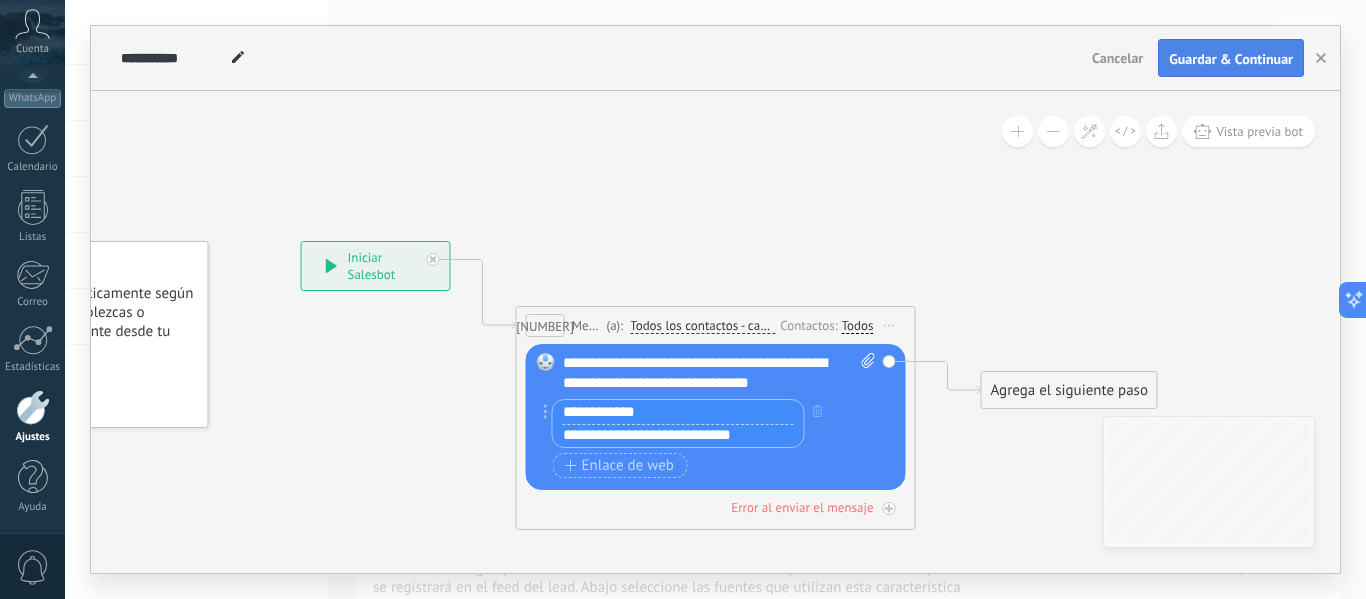 click on "Guardar & Continuar" at bounding box center (1231, 59) 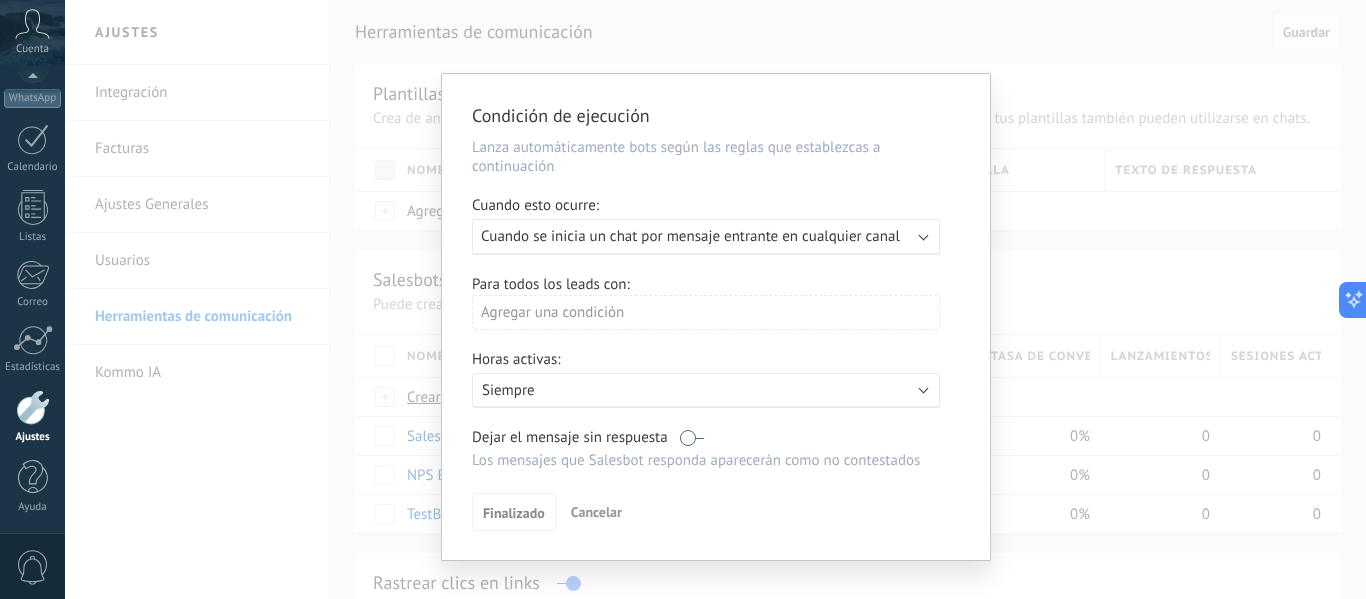 click on "Cuando se inicia un chat por mensaje entrante en cualquier canal" at bounding box center [690, 236] 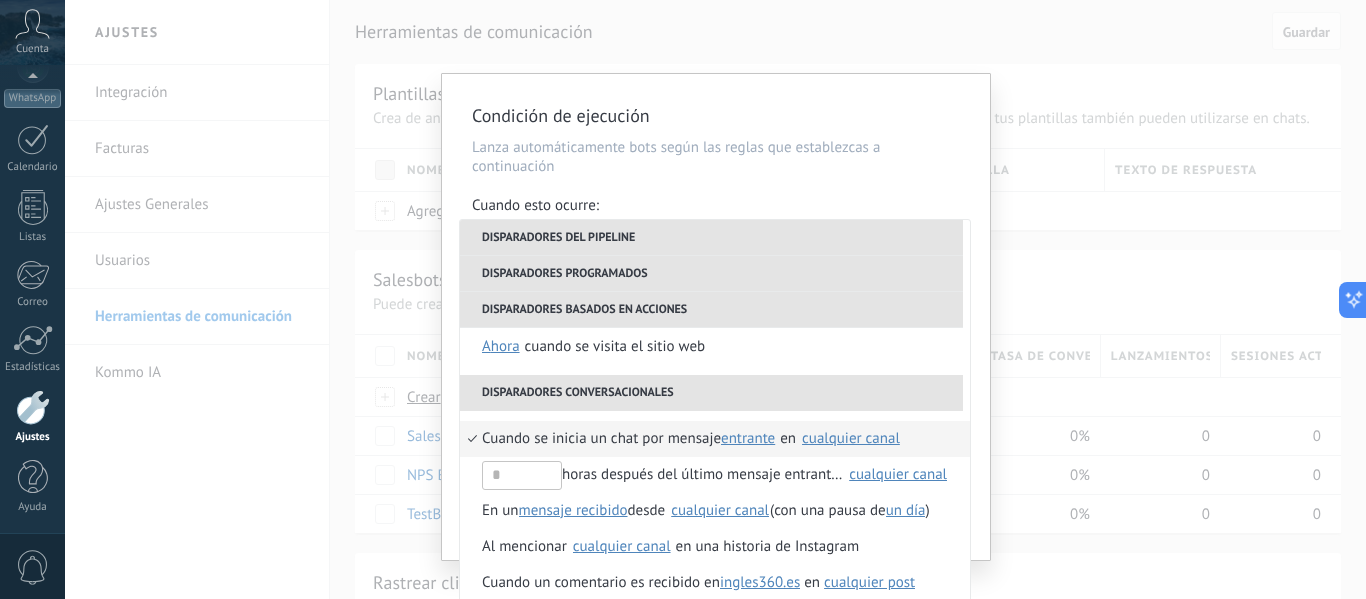 scroll, scrollTop: 400, scrollLeft: 0, axis: vertical 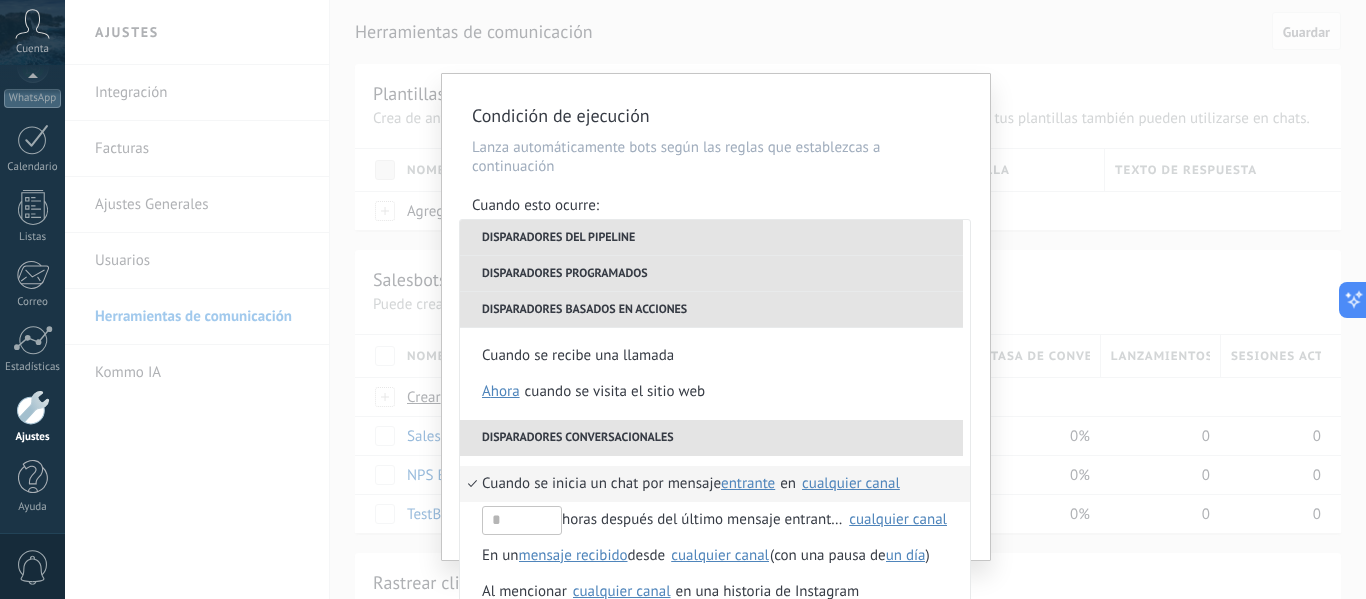 click on "cualquier canal" at bounding box center (851, 483) 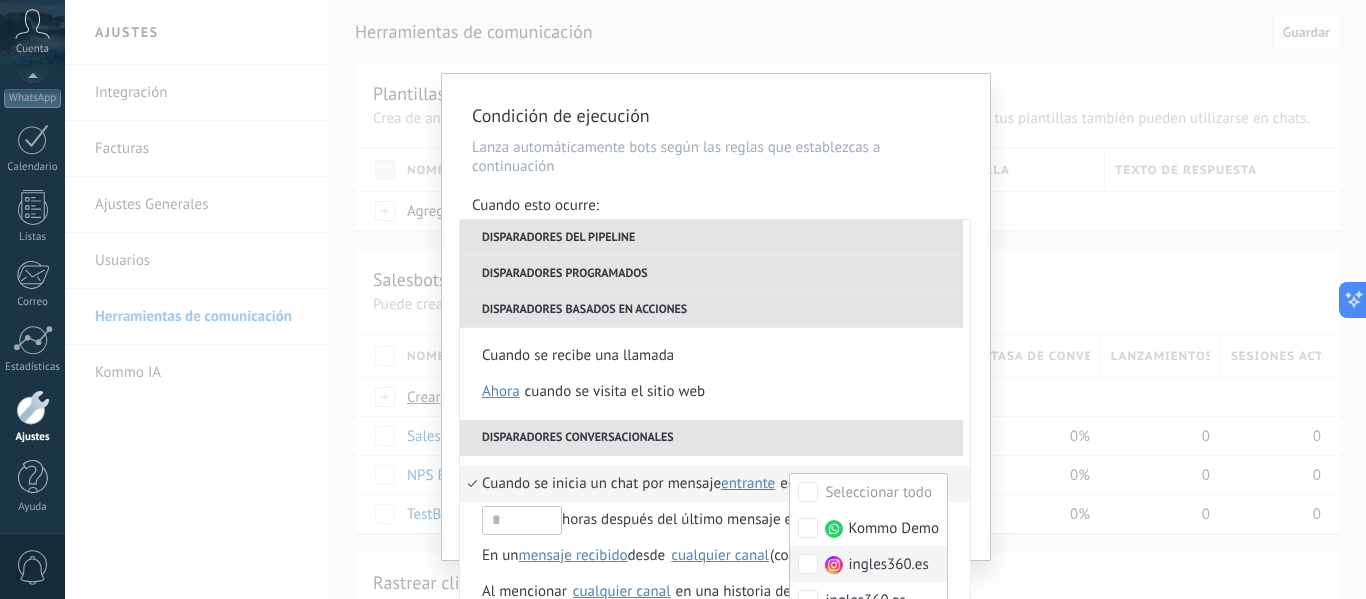 click on "ingles360.es" at bounding box center (868, 492) 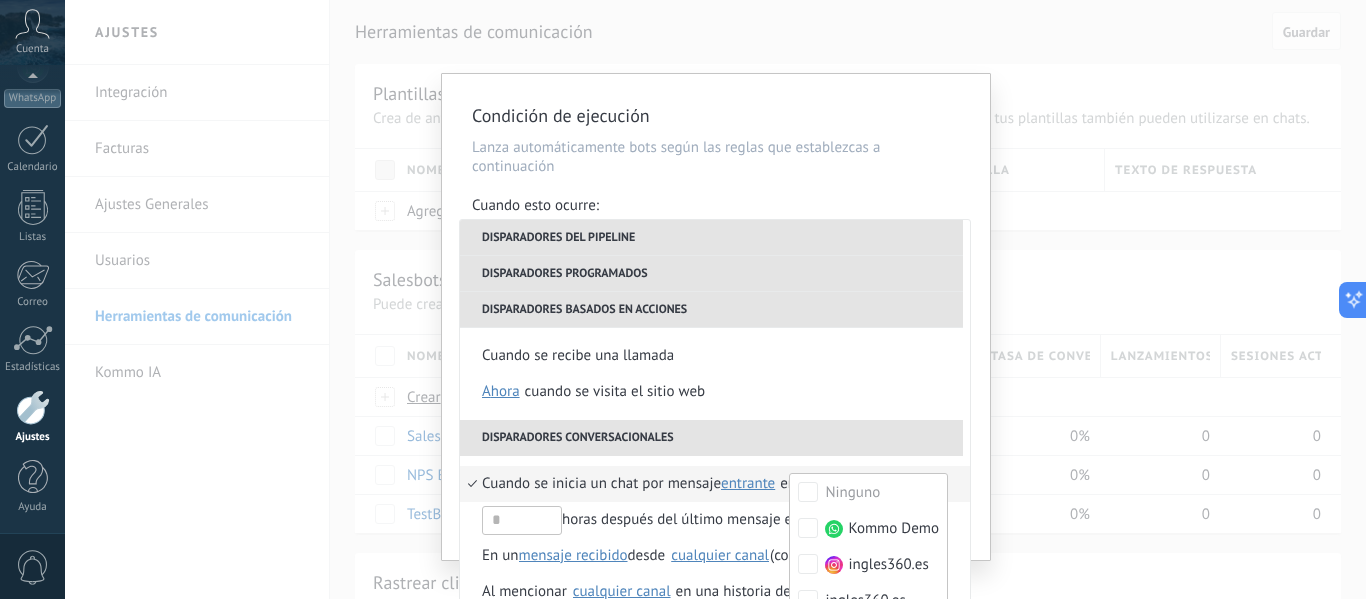 scroll, scrollTop: 0, scrollLeft: 0, axis: both 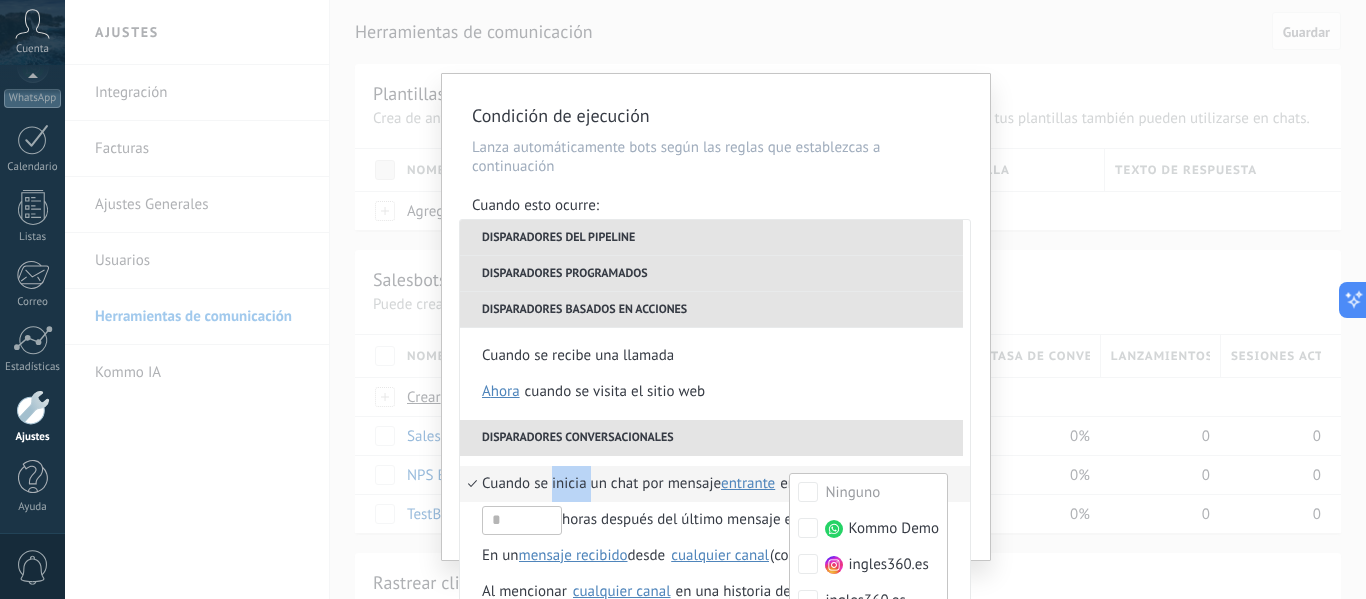 click on "Cuando se inicia un chat por mensaje" at bounding box center [601, 484] 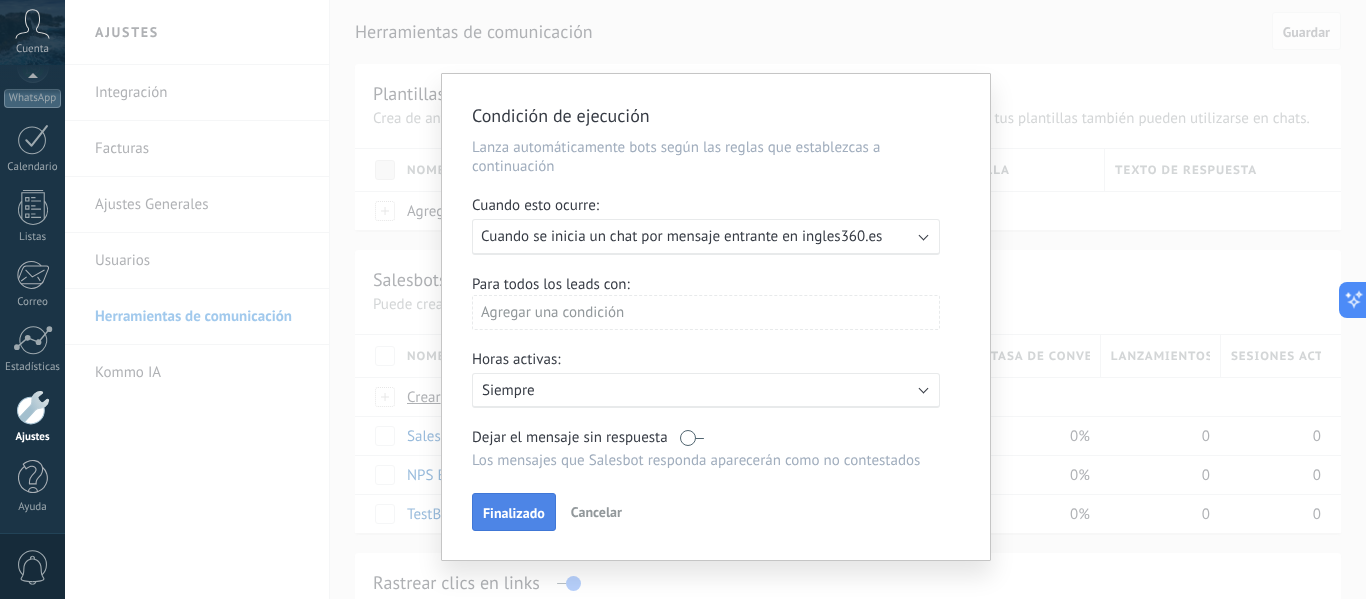 click on "Finalizado" at bounding box center [514, 513] 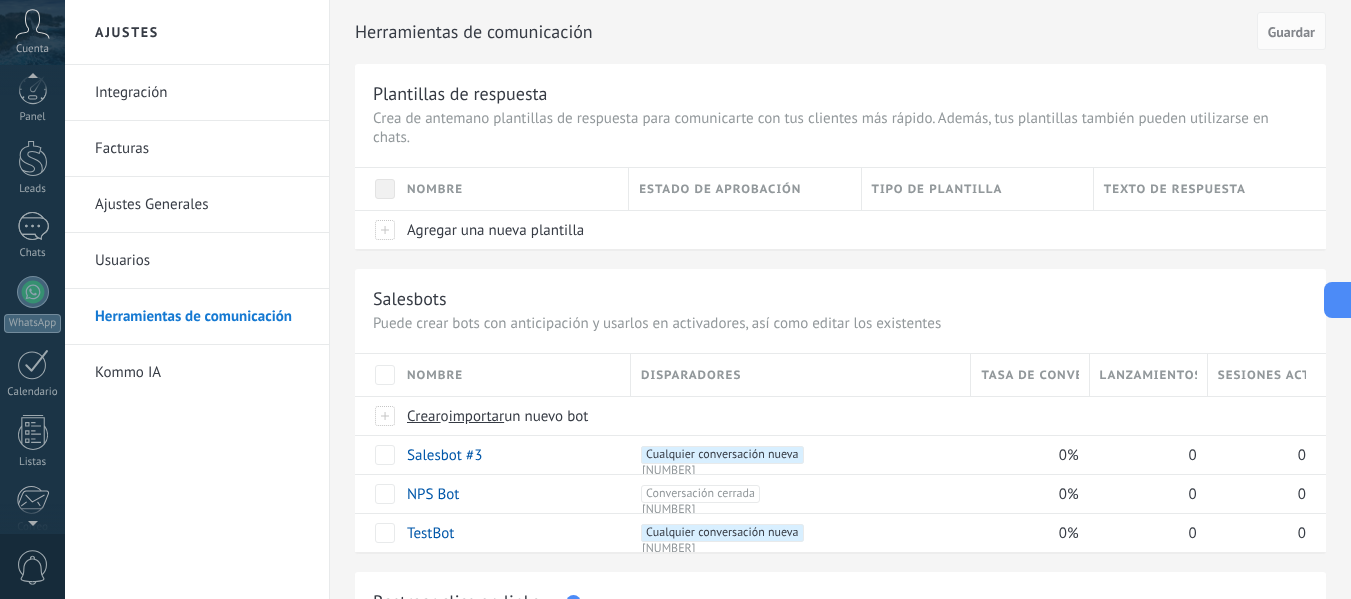 scroll, scrollTop: 0, scrollLeft: 0, axis: both 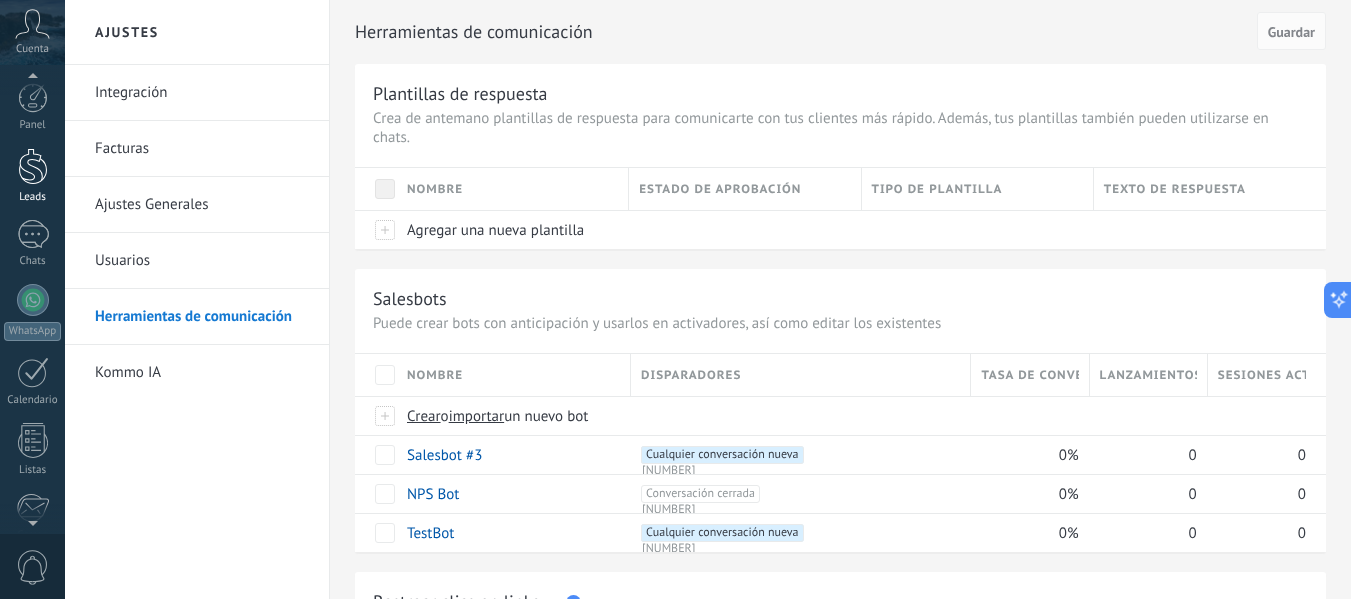 click at bounding box center [33, 166] 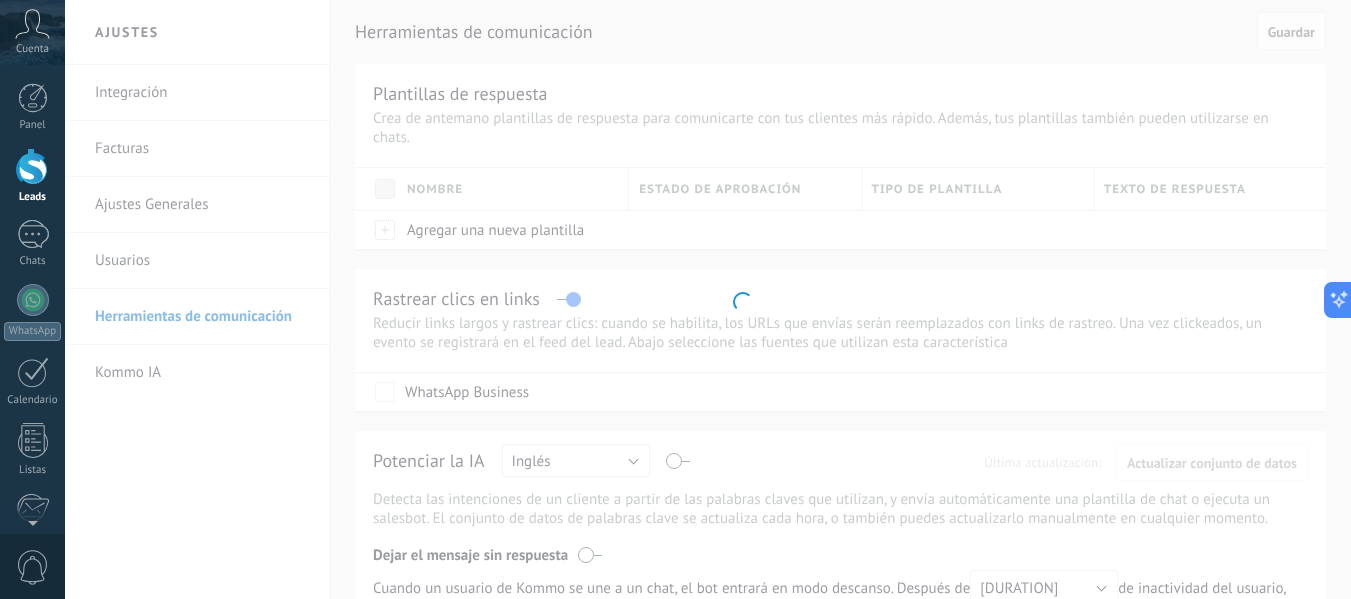 scroll, scrollTop: 0, scrollLeft: 0, axis: both 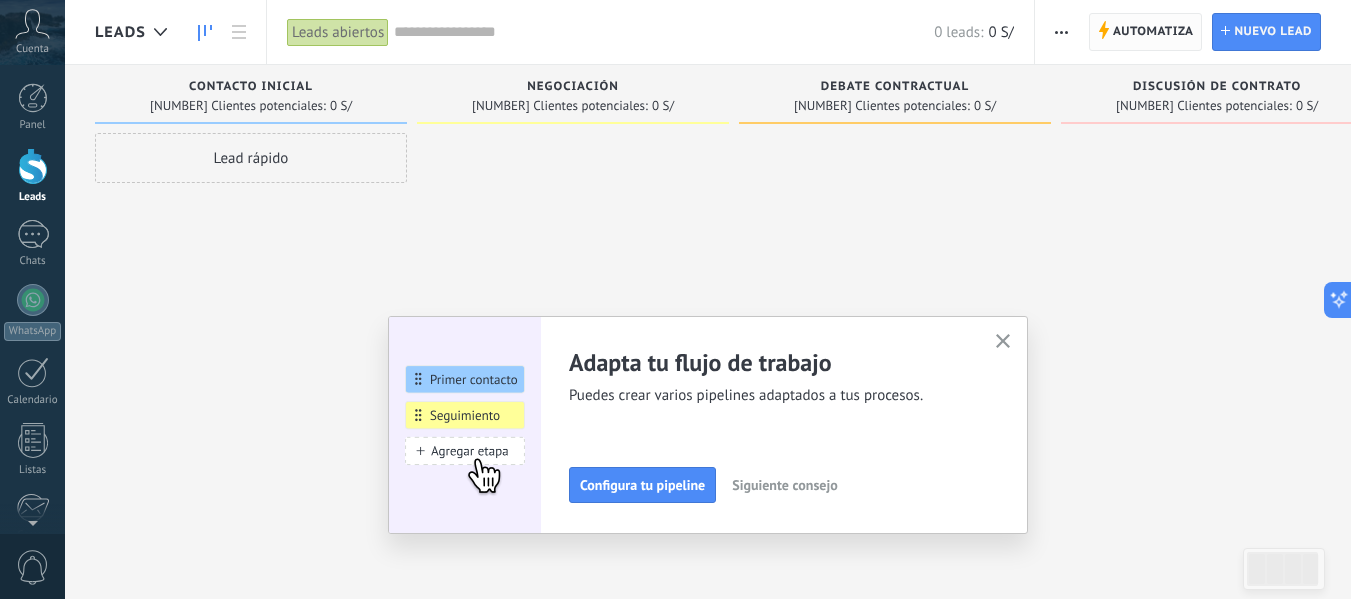click on "Automatiza" at bounding box center (1153, 32) 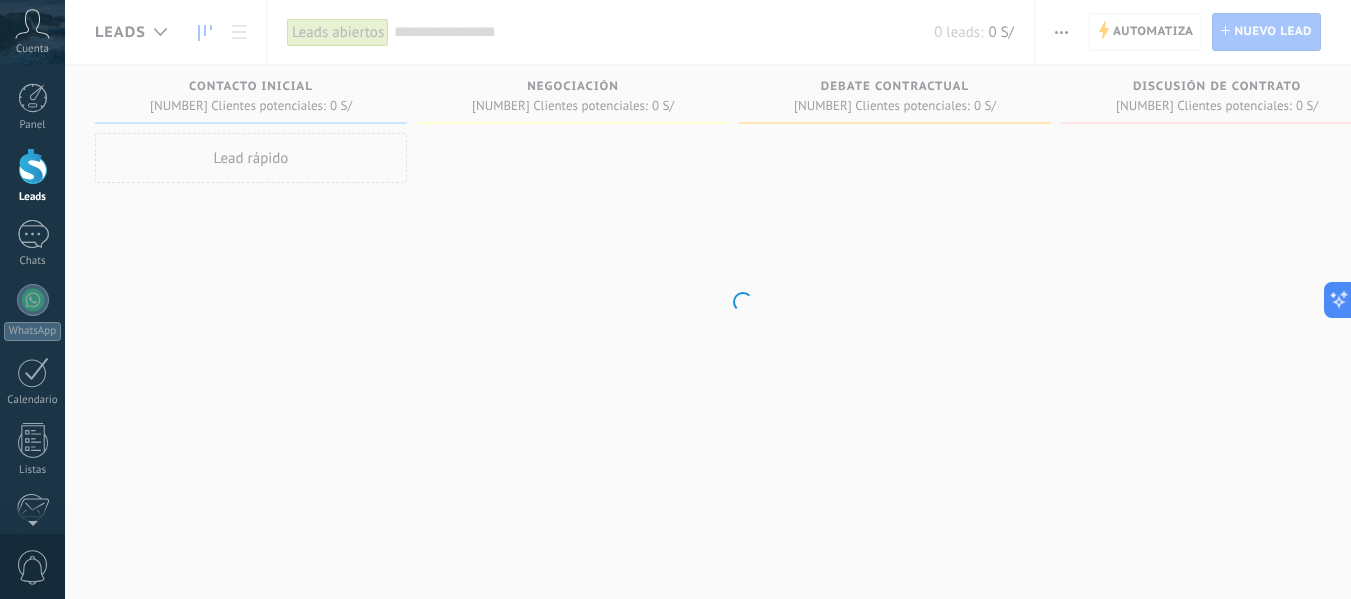 scroll, scrollTop: 0, scrollLeft: 0, axis: both 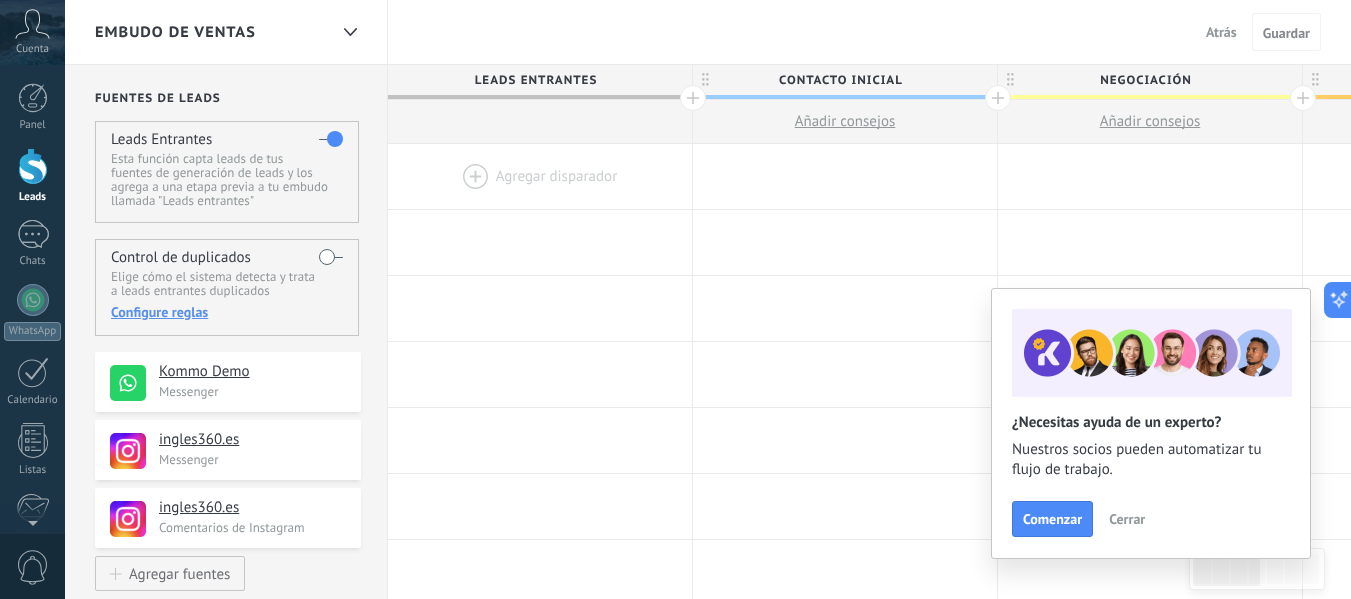 click at bounding box center (540, 176) 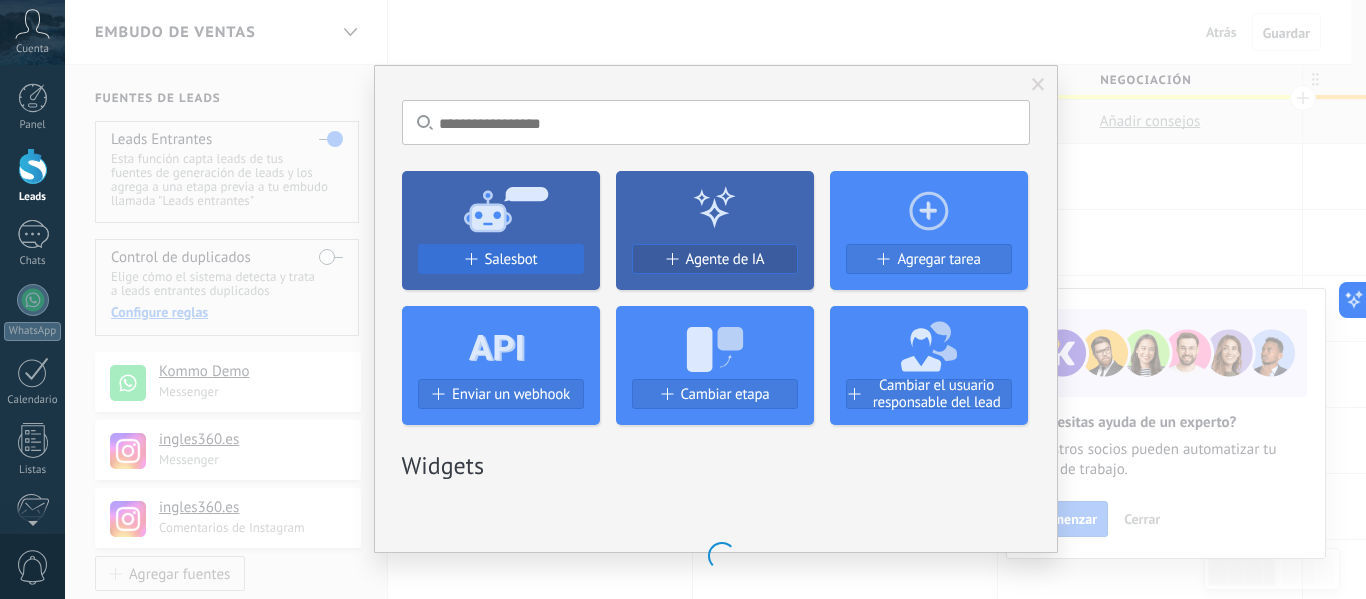 click on "Salesbot" at bounding box center (501, 259) 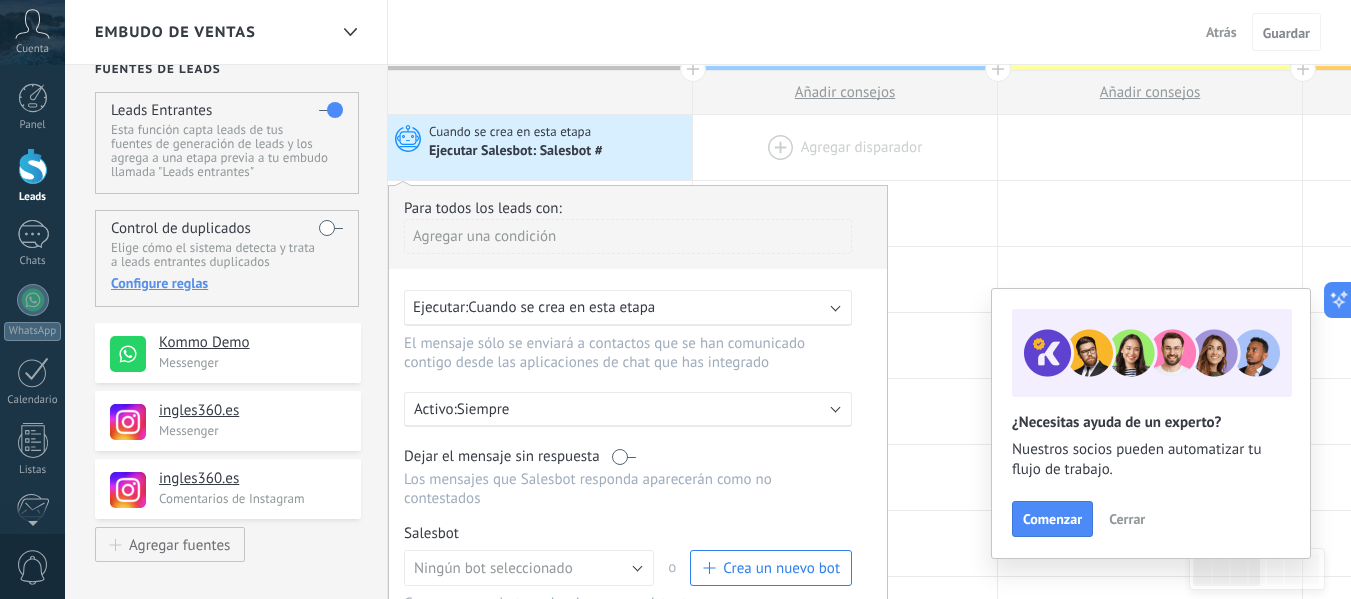 scroll, scrollTop: 0, scrollLeft: 0, axis: both 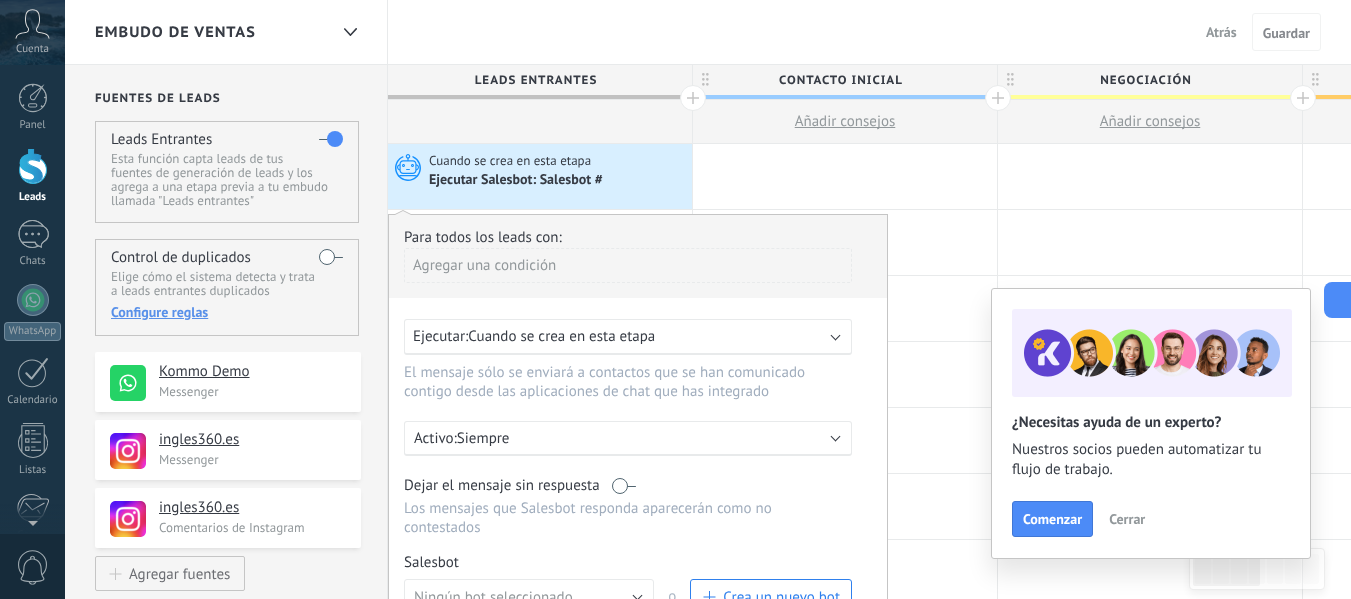 click on "Para todos los leads con: Agregar una condición Ejecutar:   Cuando se crea en esta etapa El mensaje sólo se enviará a contactos que se han comunicado contigo desde las aplicaciones de chat que has integrado Activo:   Siempre Dejar el mensaje sin respuesta Los mensajes que Salesbot responda aparecerán como no contestados    Salesbot Gestionar Ningún bot seleccionado Salesbot #3 TestBot Ningún bot seleccionado o Crea un nuevo bot Crea un nuevo bot o selecciona uno existente Aplicar a todos los leads en esta etapa Finalizado Cancelar" at bounding box center (638, 484) 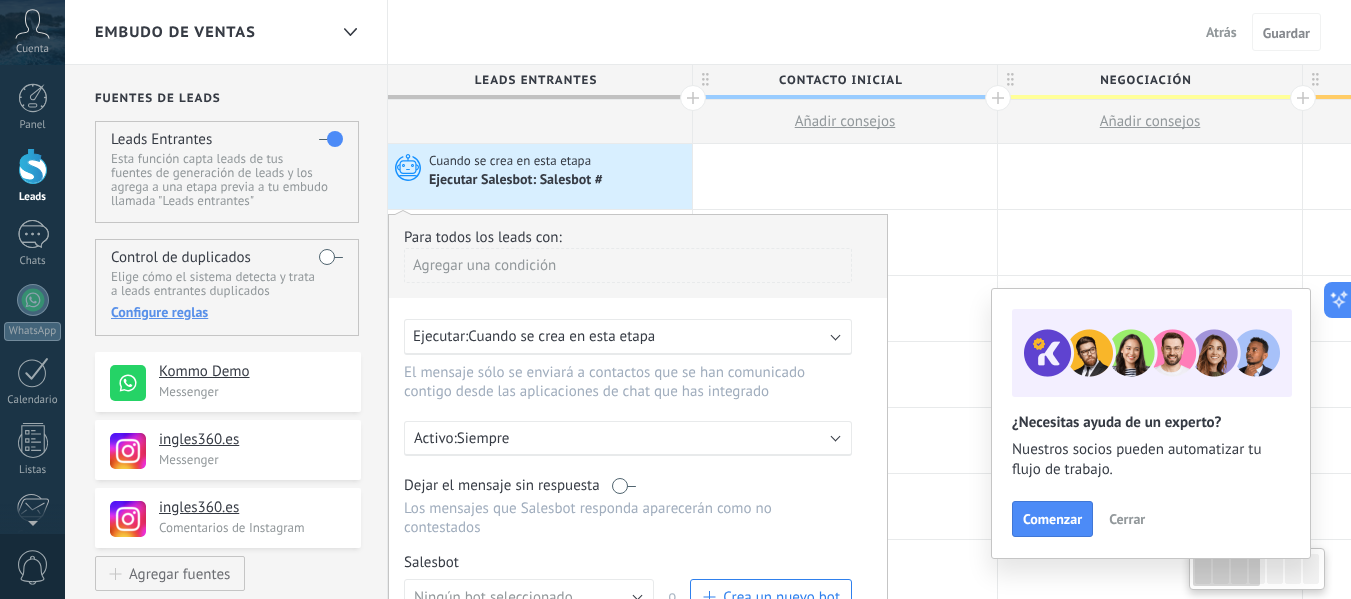 click on "Ejecutar: Cuando se crea en esta etapa" at bounding box center (620, 336) 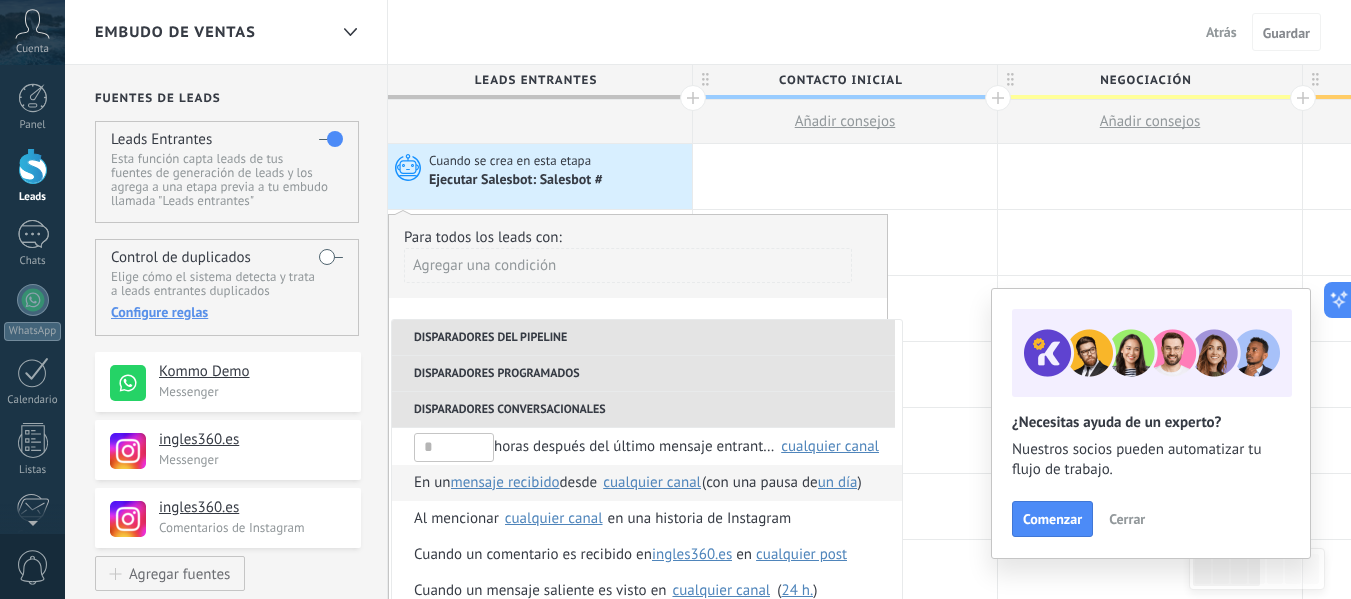 scroll, scrollTop: 236, scrollLeft: 0, axis: vertical 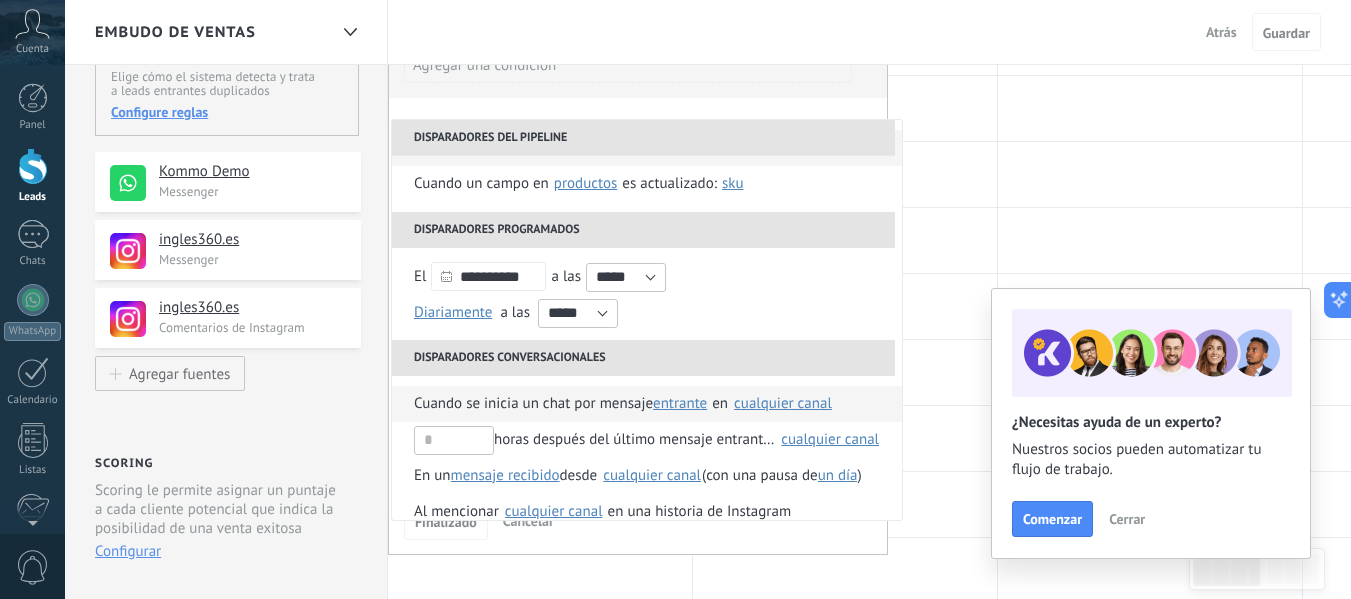 click on "cualquier canal" at bounding box center [783, 403] 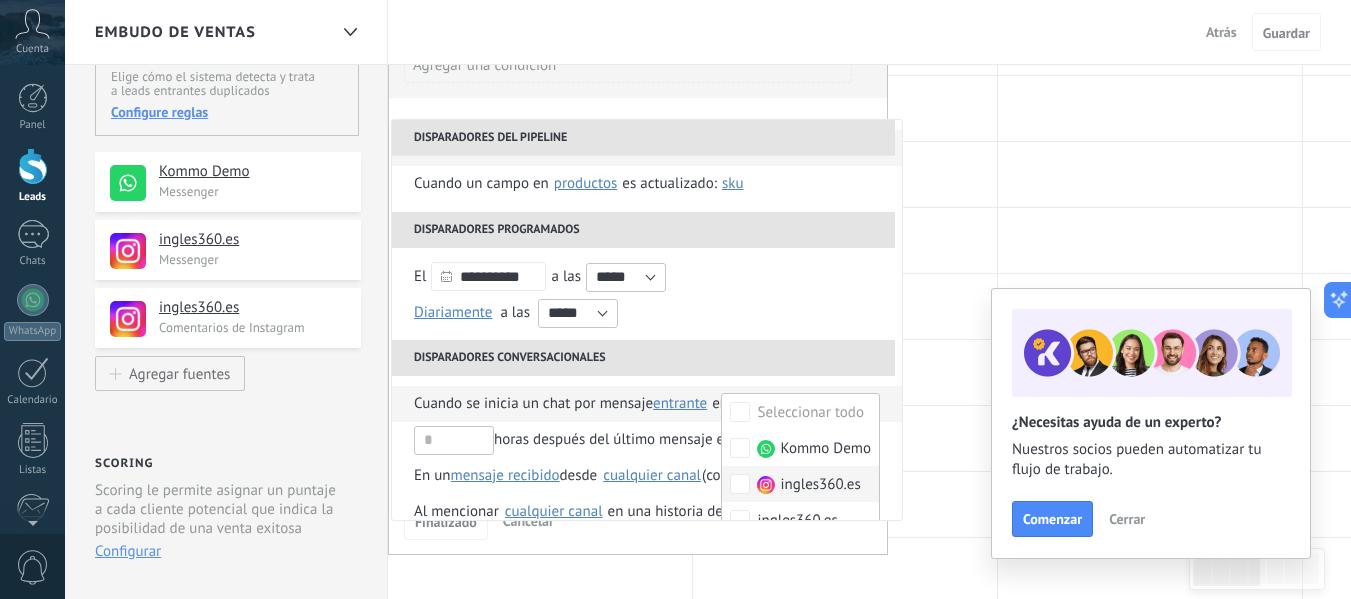 click at bounding box center [766, 449] 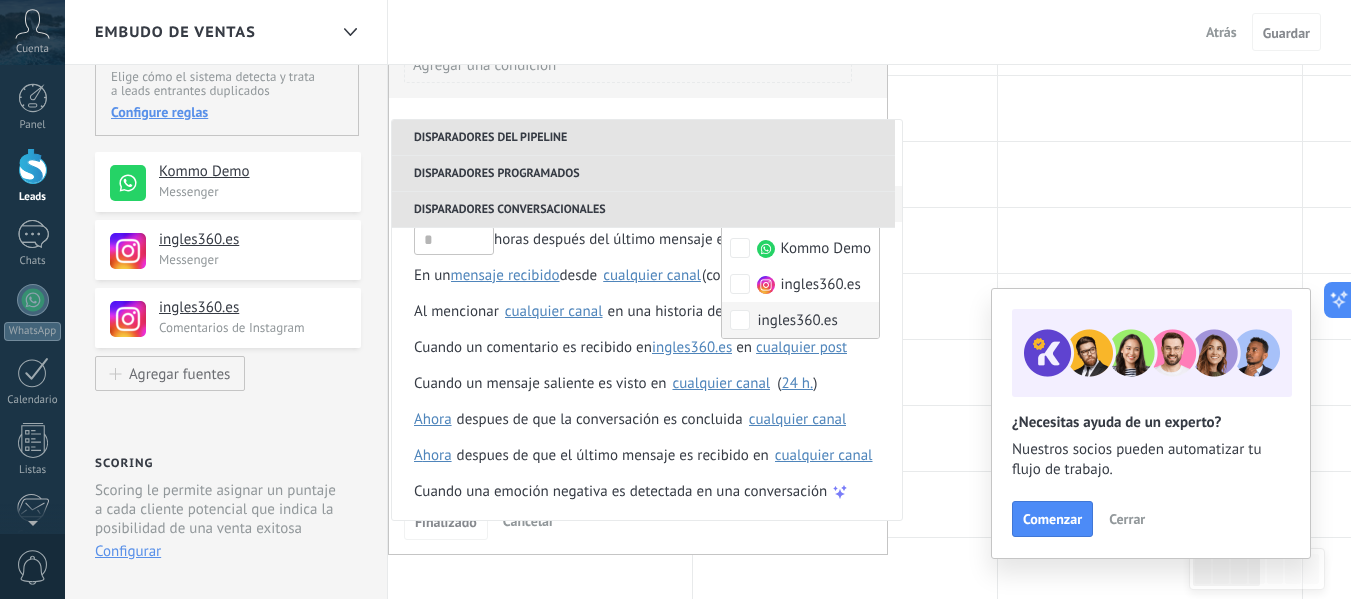 click on "ingles360.es" at bounding box center [800, 212] 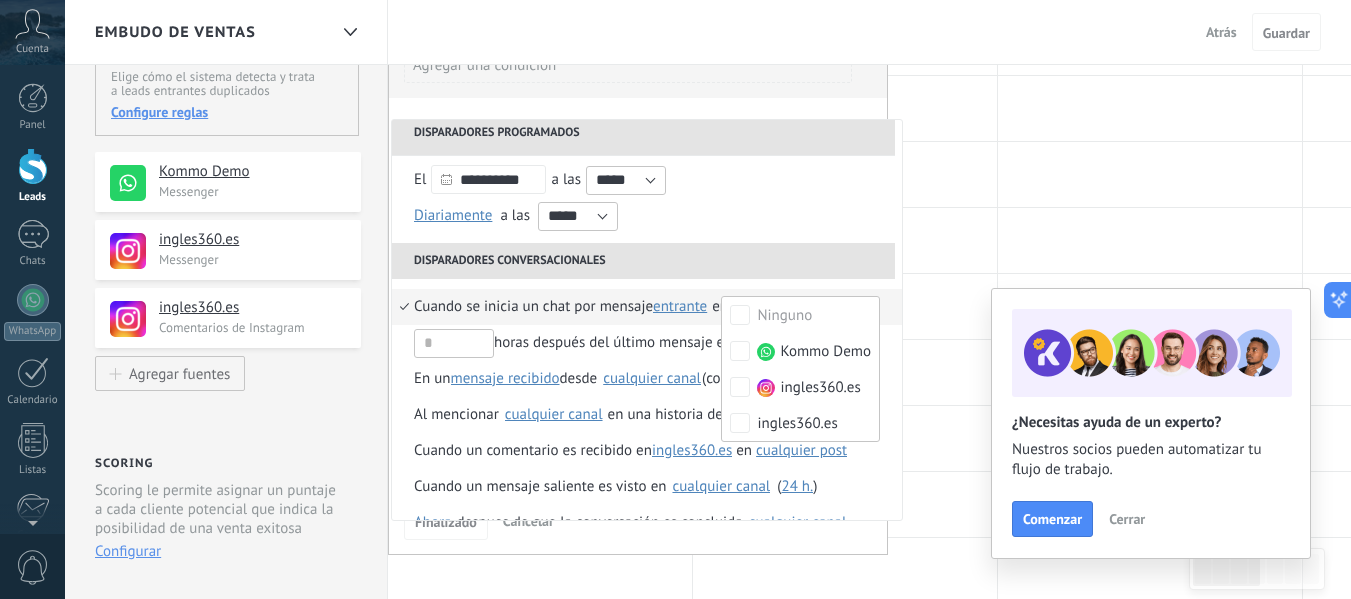 scroll, scrollTop: 36, scrollLeft: 0, axis: vertical 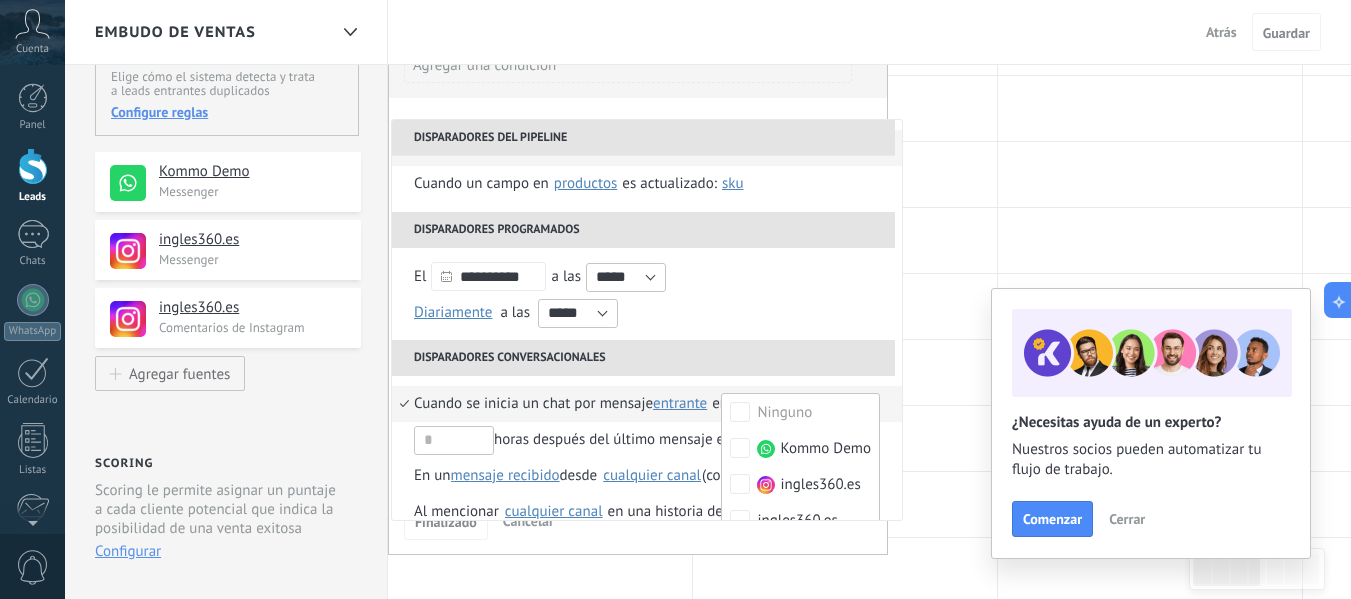 click on "Cuando se inicia un chat por mensaje" at bounding box center (533, 404) 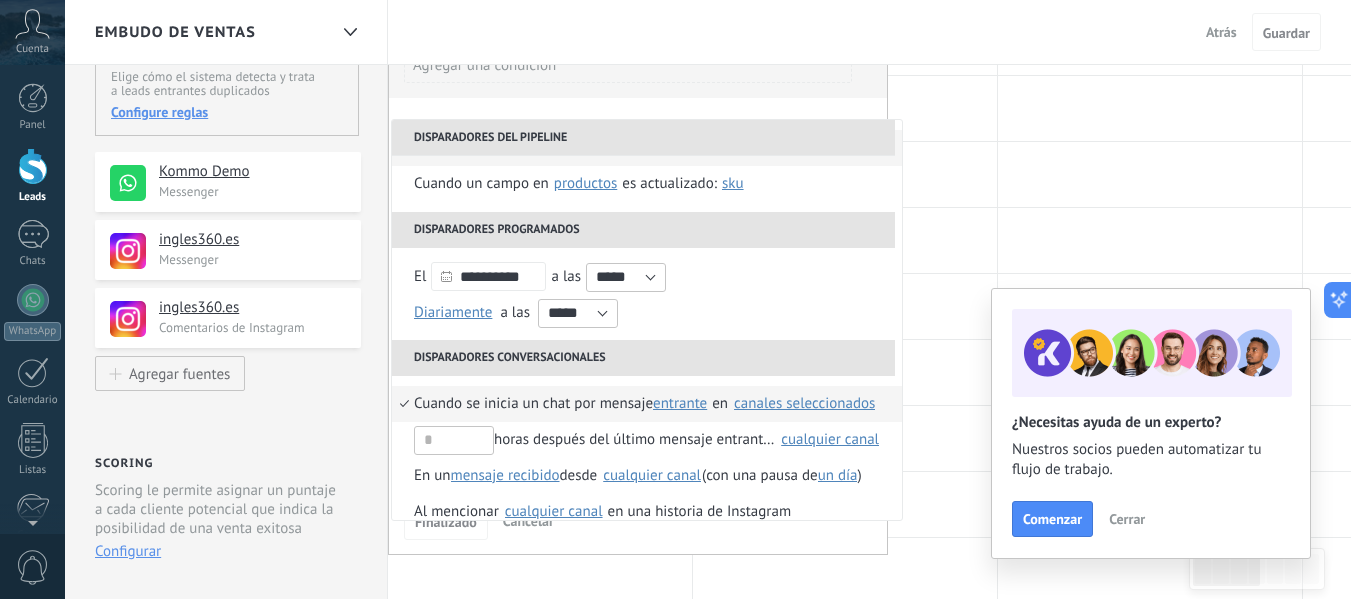 click on "Cuando se inicia un chat por mensaje" at bounding box center [533, 404] 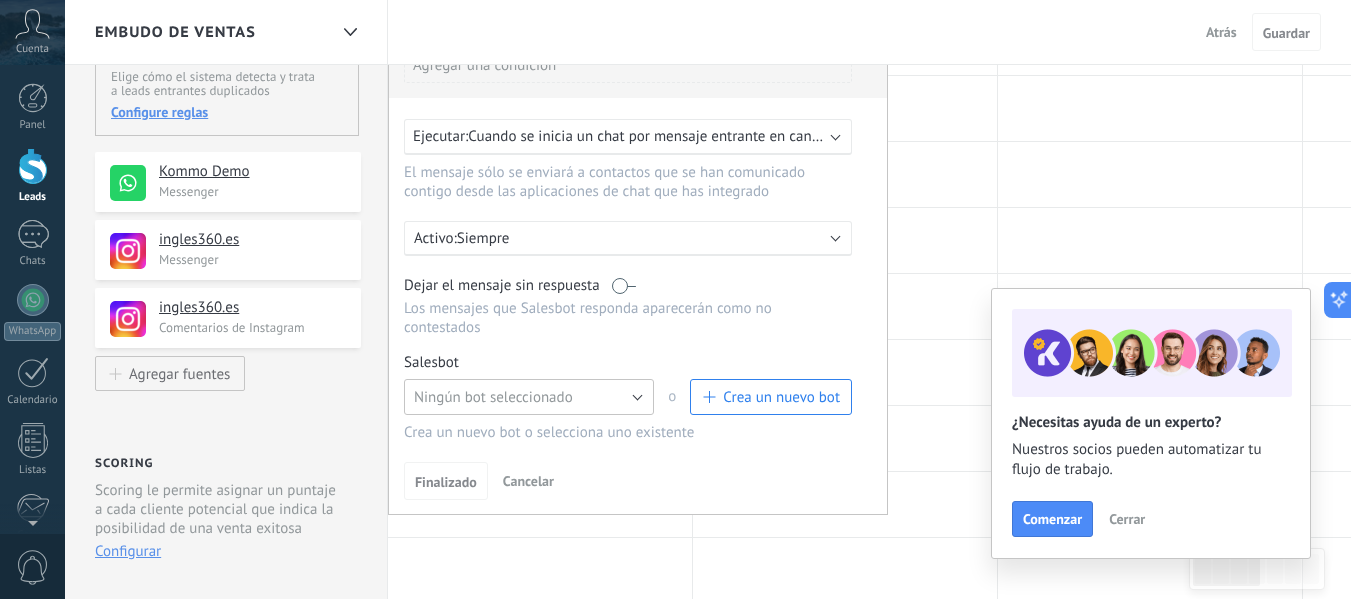 click on "Ningún bot seleccionado" at bounding box center (493, 397) 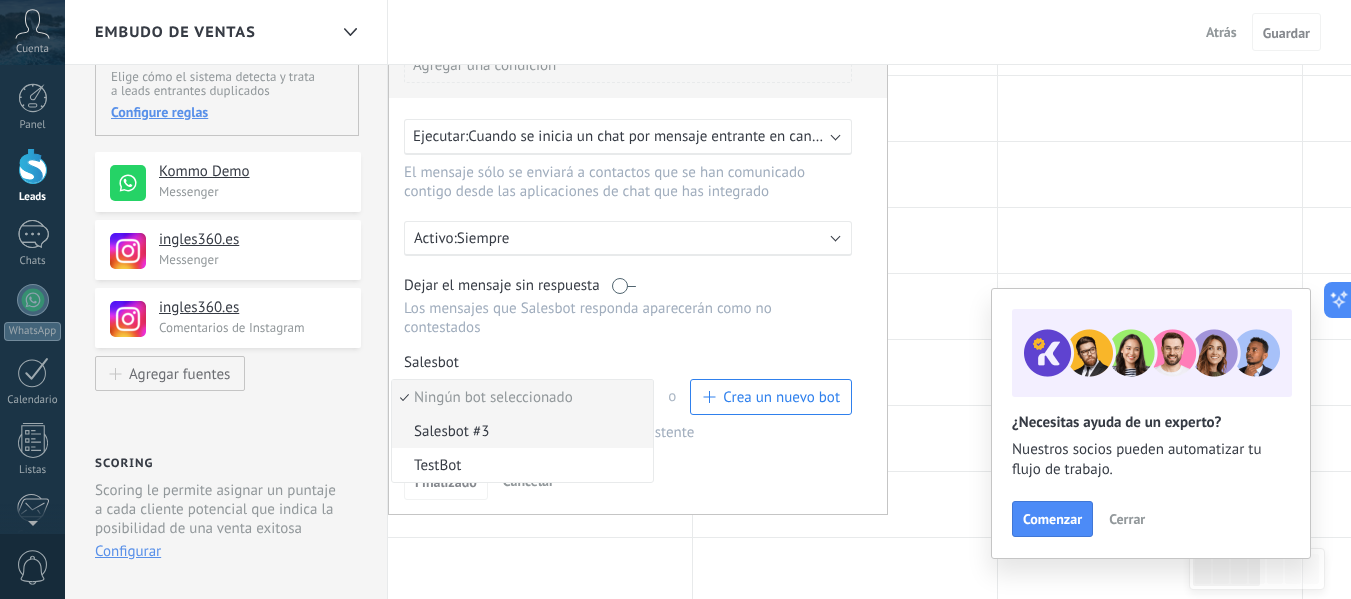 click on "Salesbot #3" at bounding box center (519, 397) 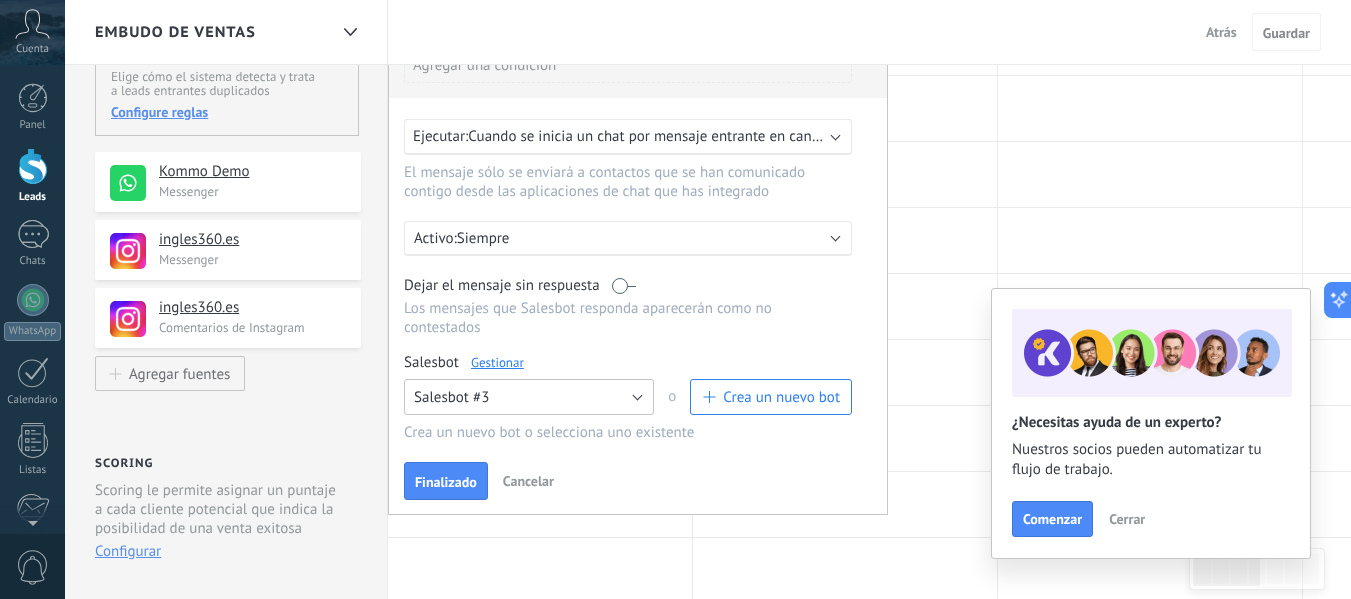 click on "Salesbot #3" at bounding box center [451, 397] 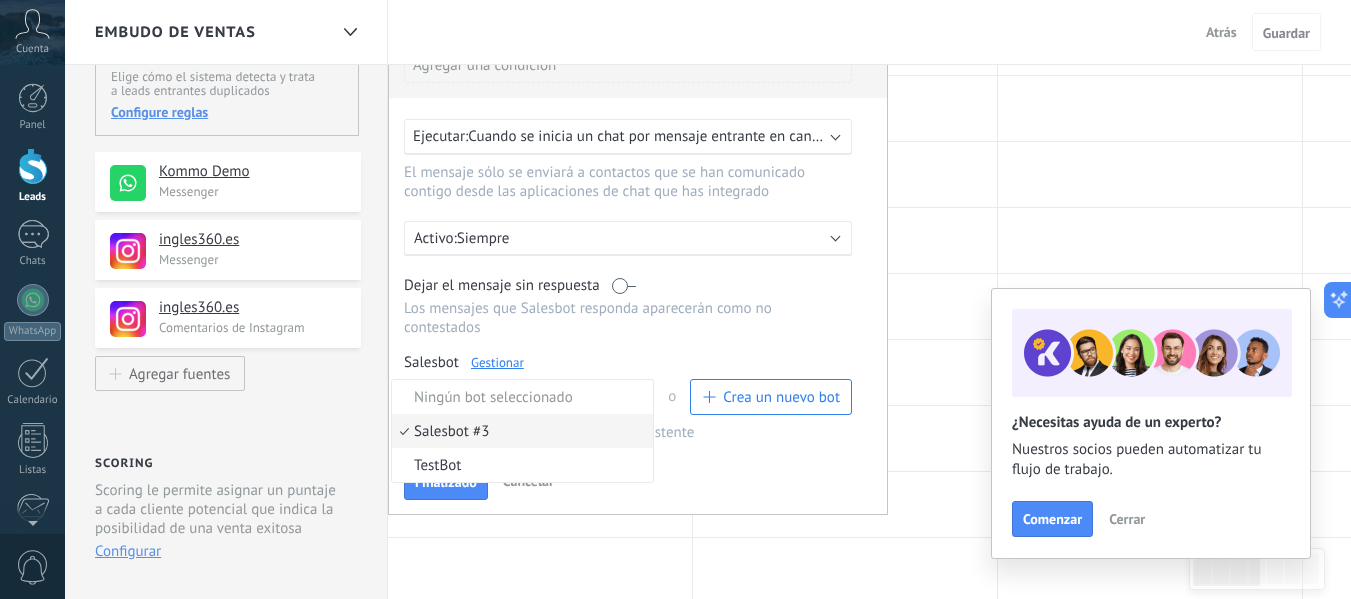 click on "Salesbot #3" at bounding box center [519, 431] 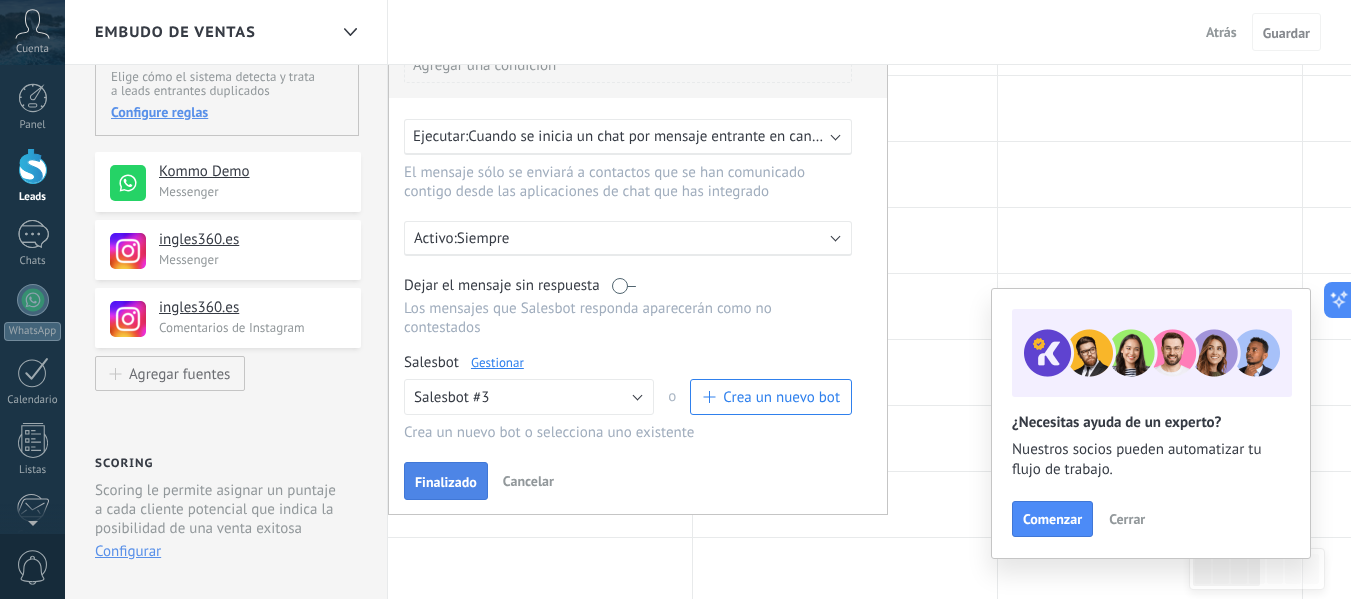 click on "Finalizado" at bounding box center (446, 481) 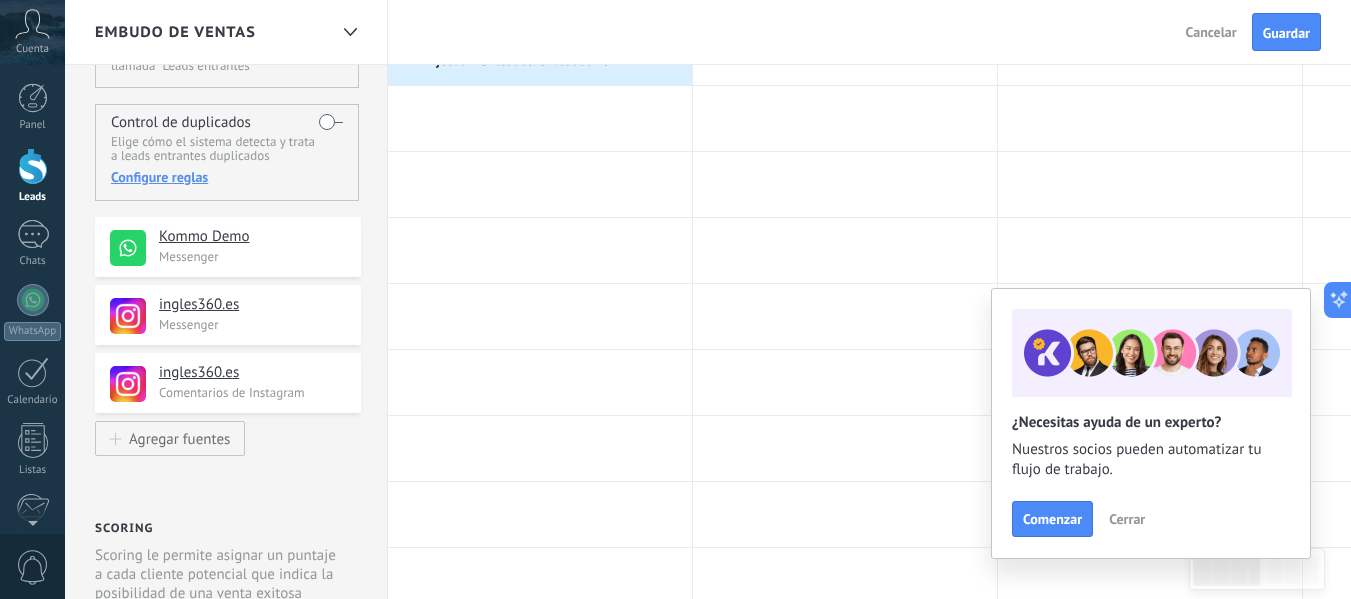 scroll, scrollTop: 100, scrollLeft: 0, axis: vertical 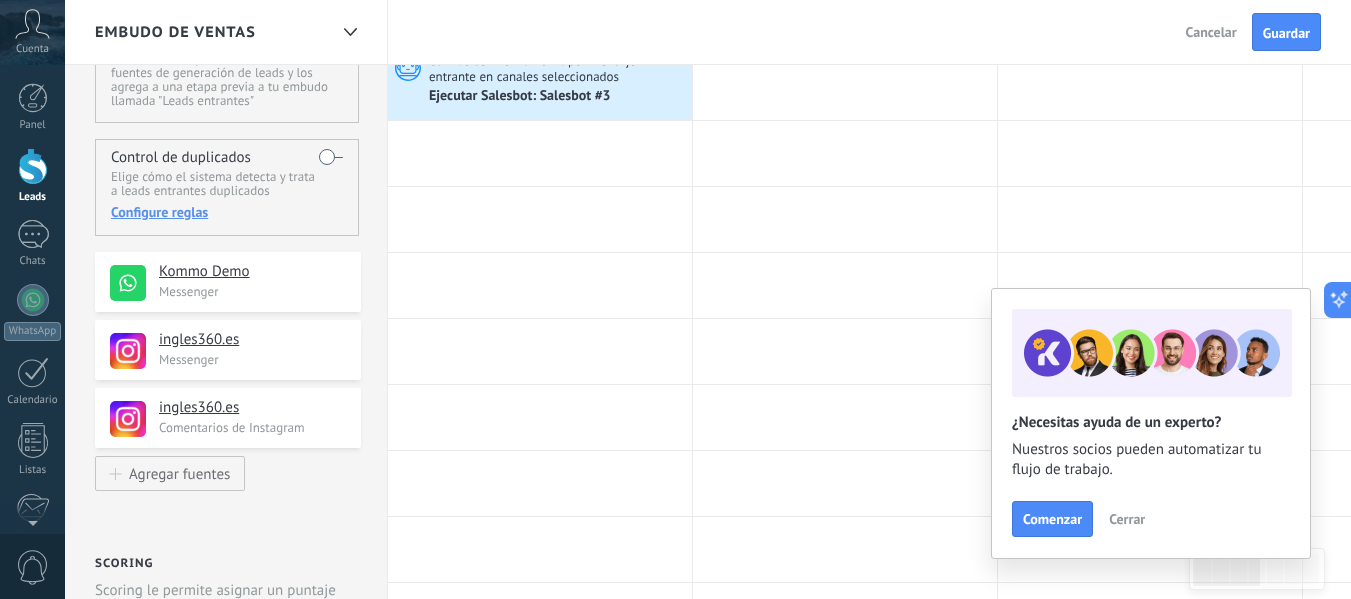 click on "Comenzar Cerrar" at bounding box center [1151, 519] 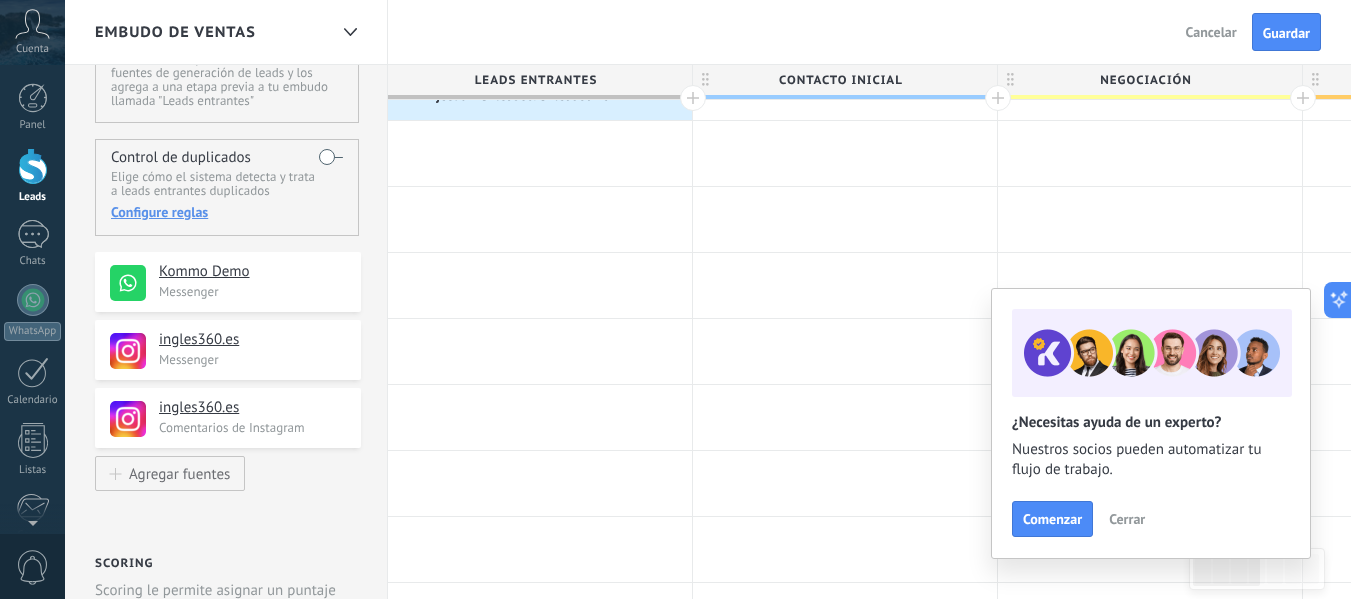 click on "Cerrar" at bounding box center [1127, 519] 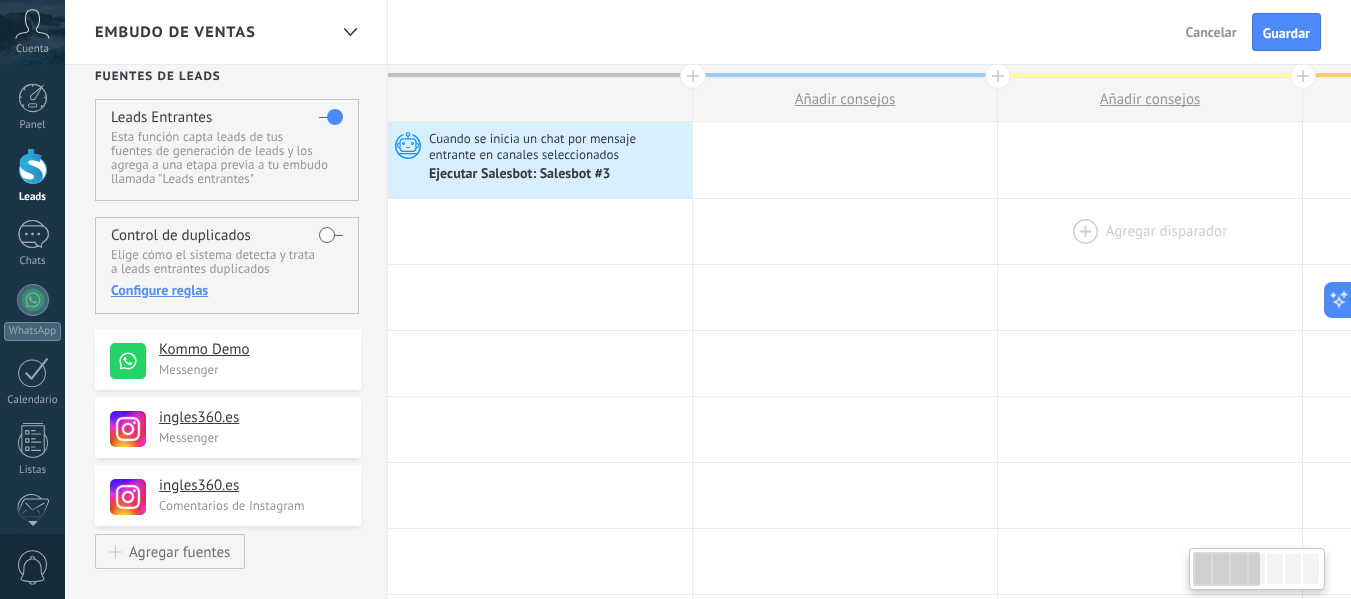 scroll, scrollTop: 0, scrollLeft: 0, axis: both 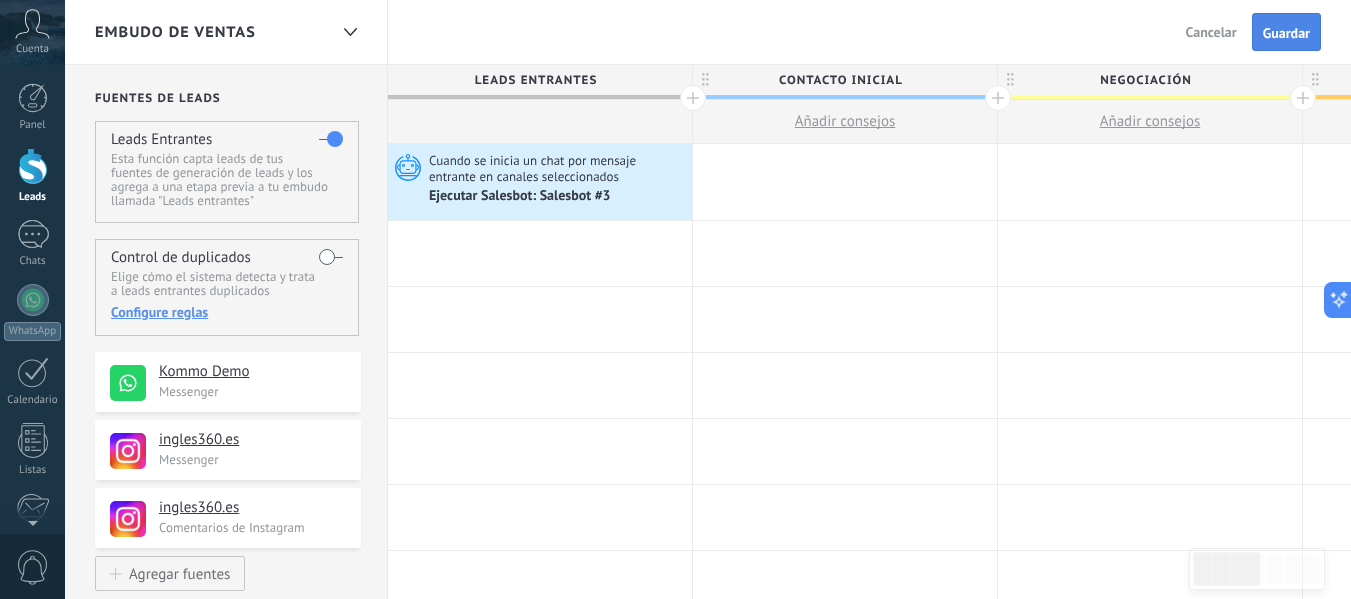 click on "Guardar" at bounding box center (1286, 32) 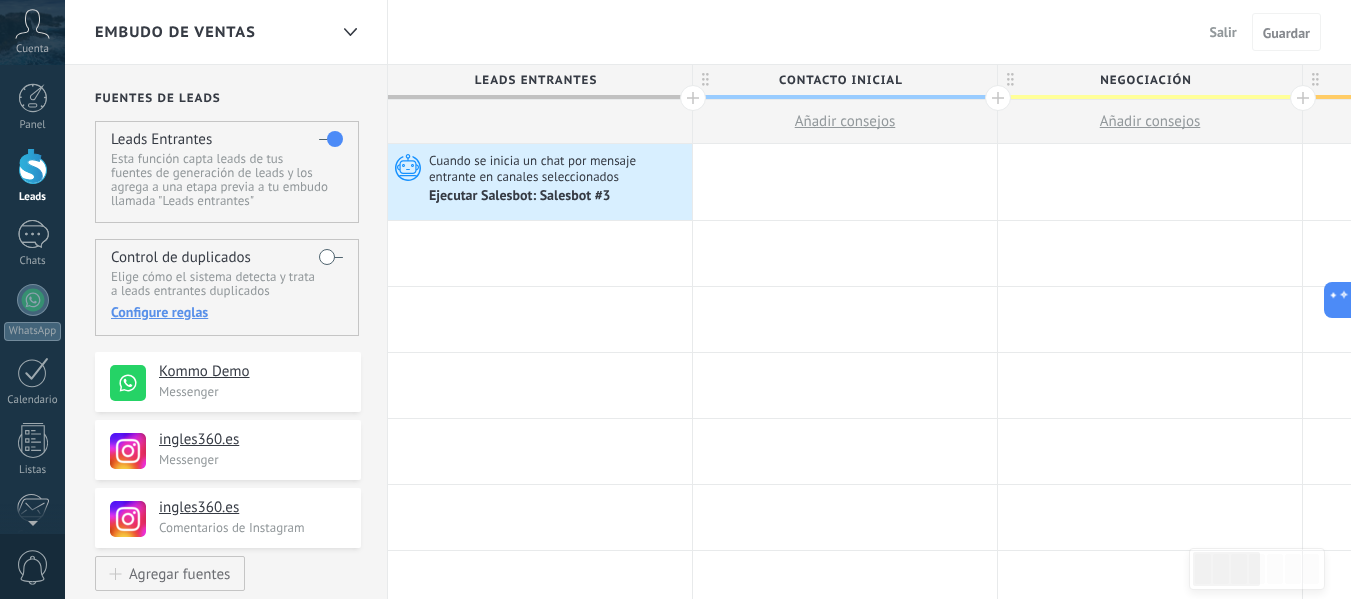 click at bounding box center [32, 24] 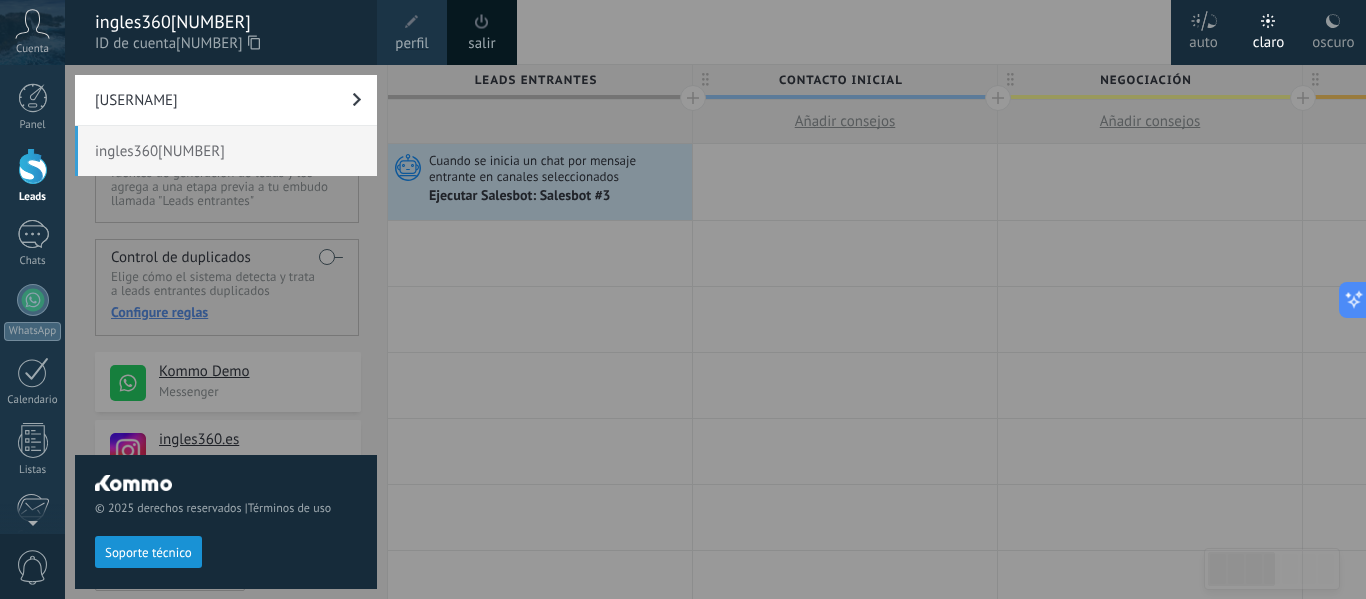 click on "salir" at bounding box center (482, 32) 